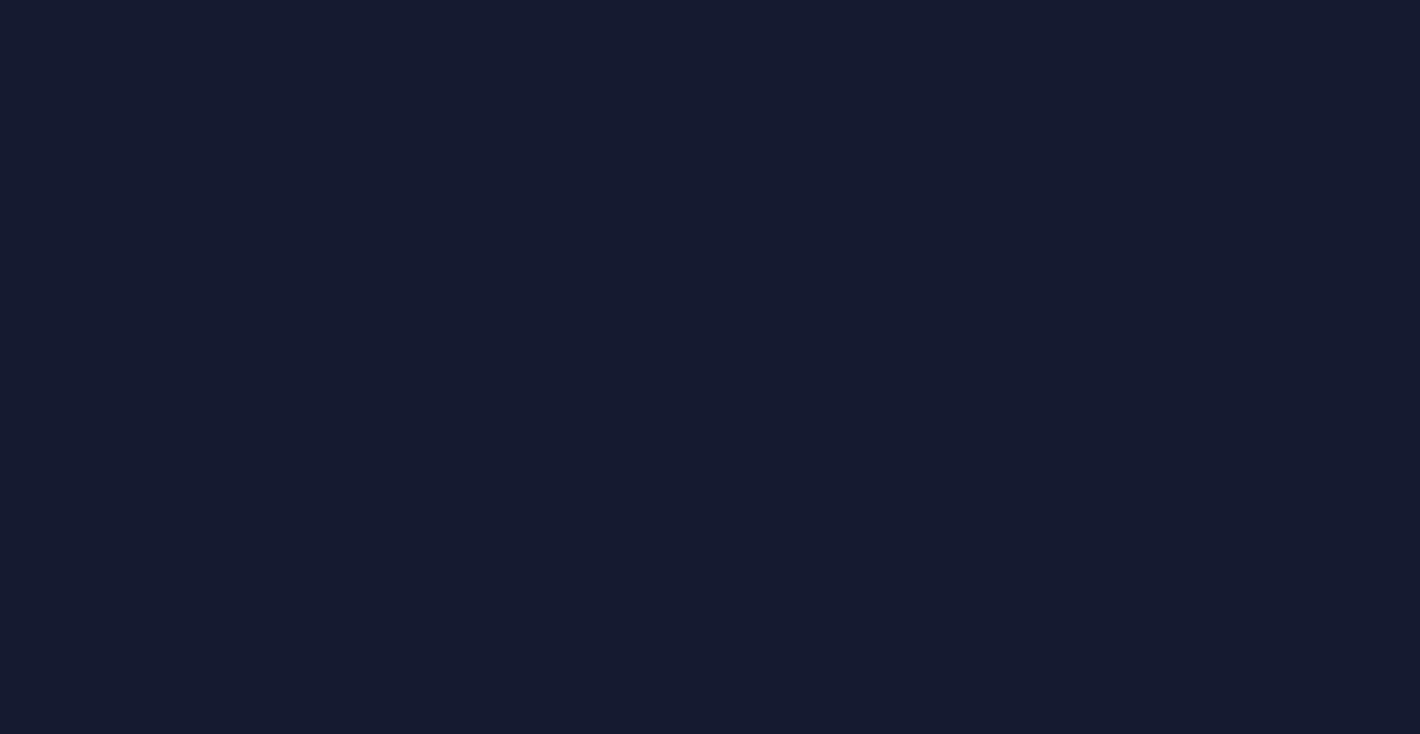 scroll, scrollTop: 0, scrollLeft: 0, axis: both 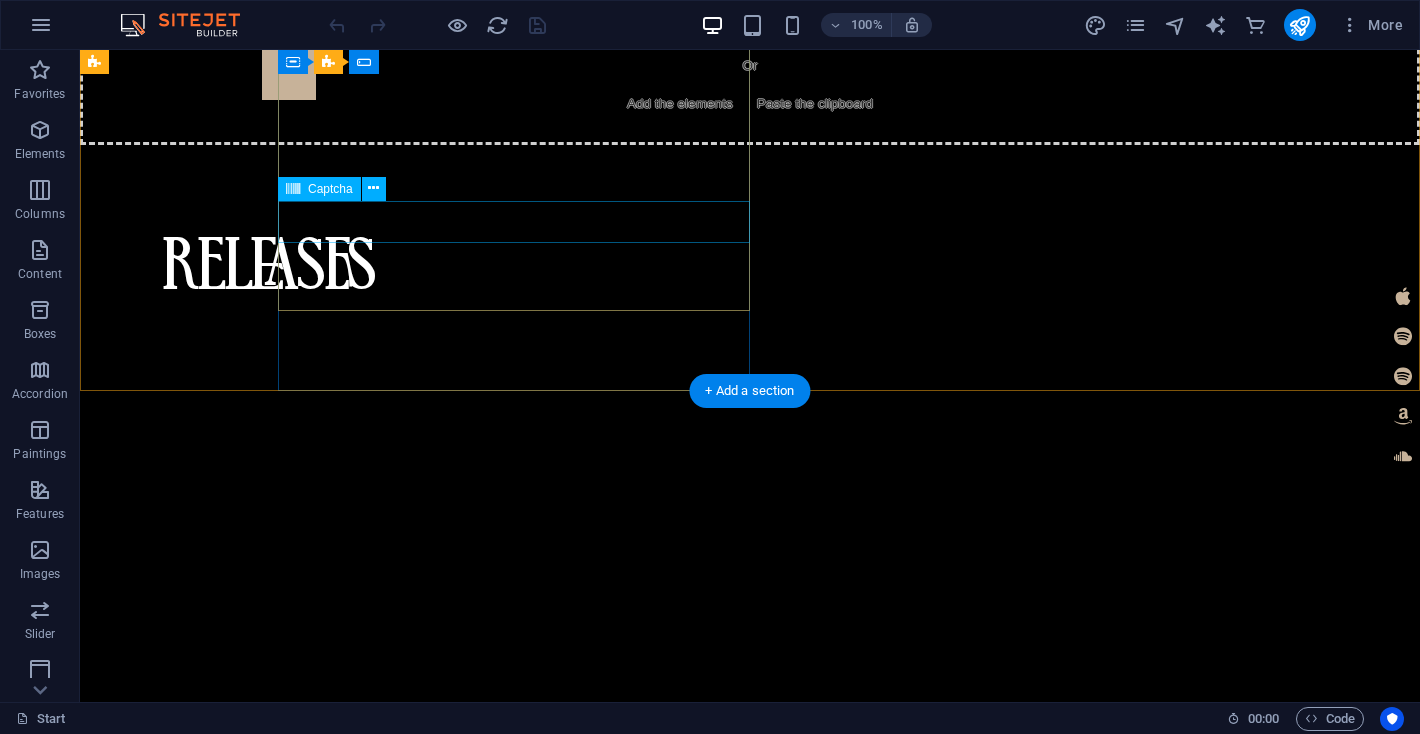 click on "Unreadable? Regenerate." at bounding box center [849, 3719] 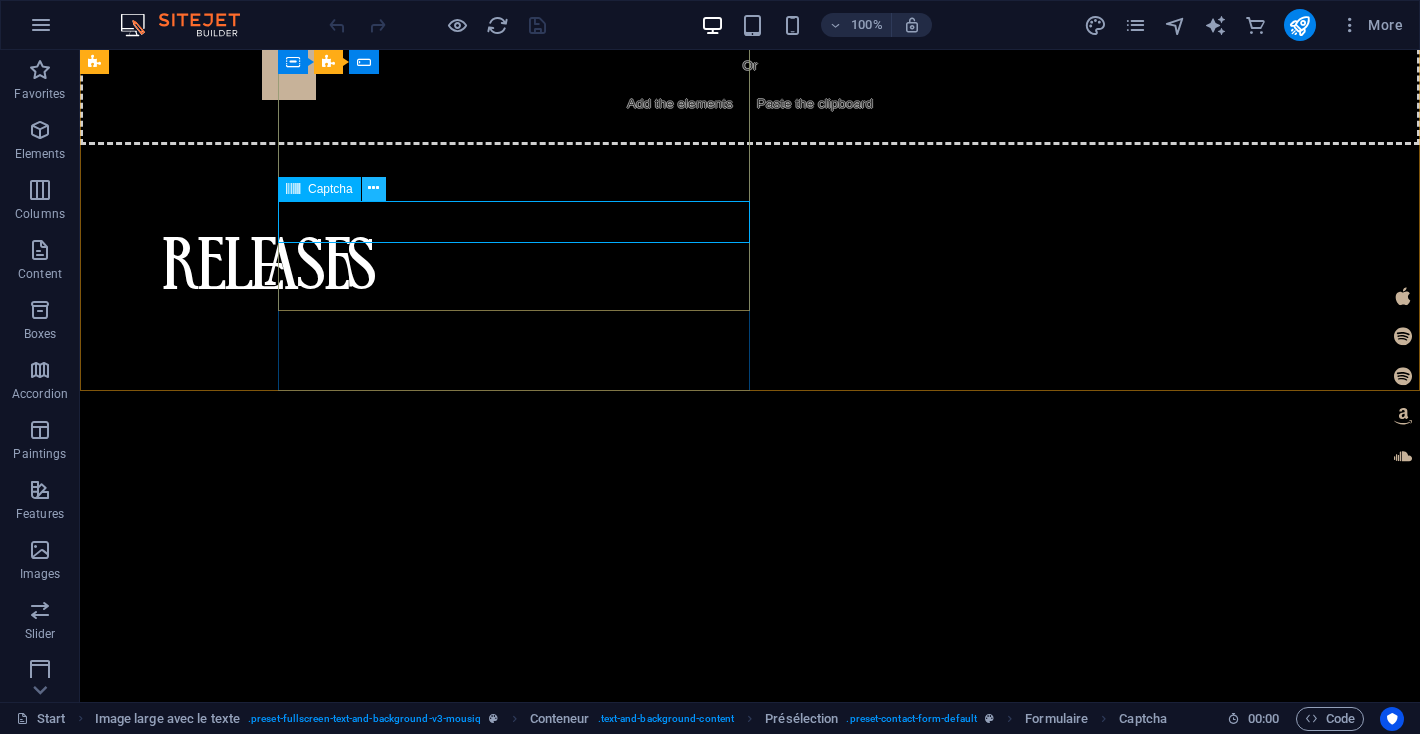 click at bounding box center (373, 188) 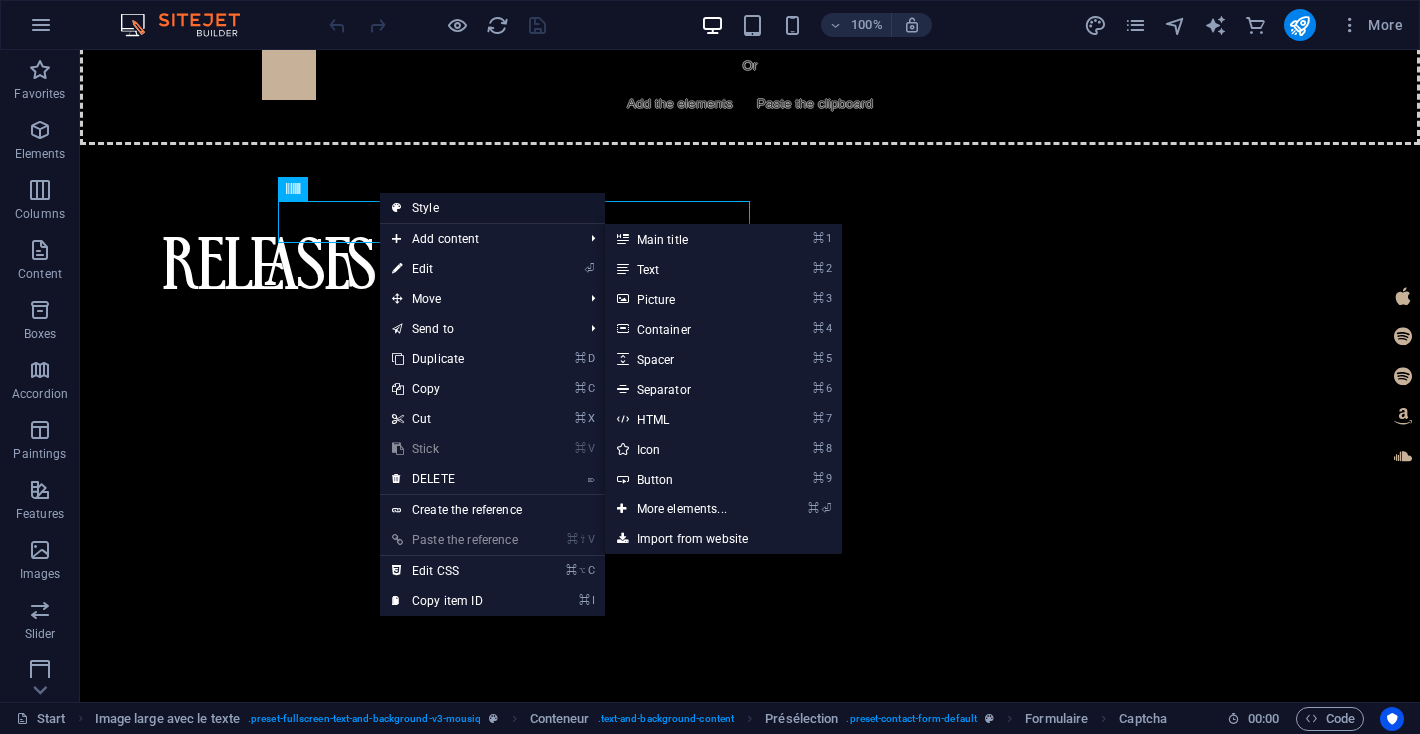 click on "Style" at bounding box center (492, 208) 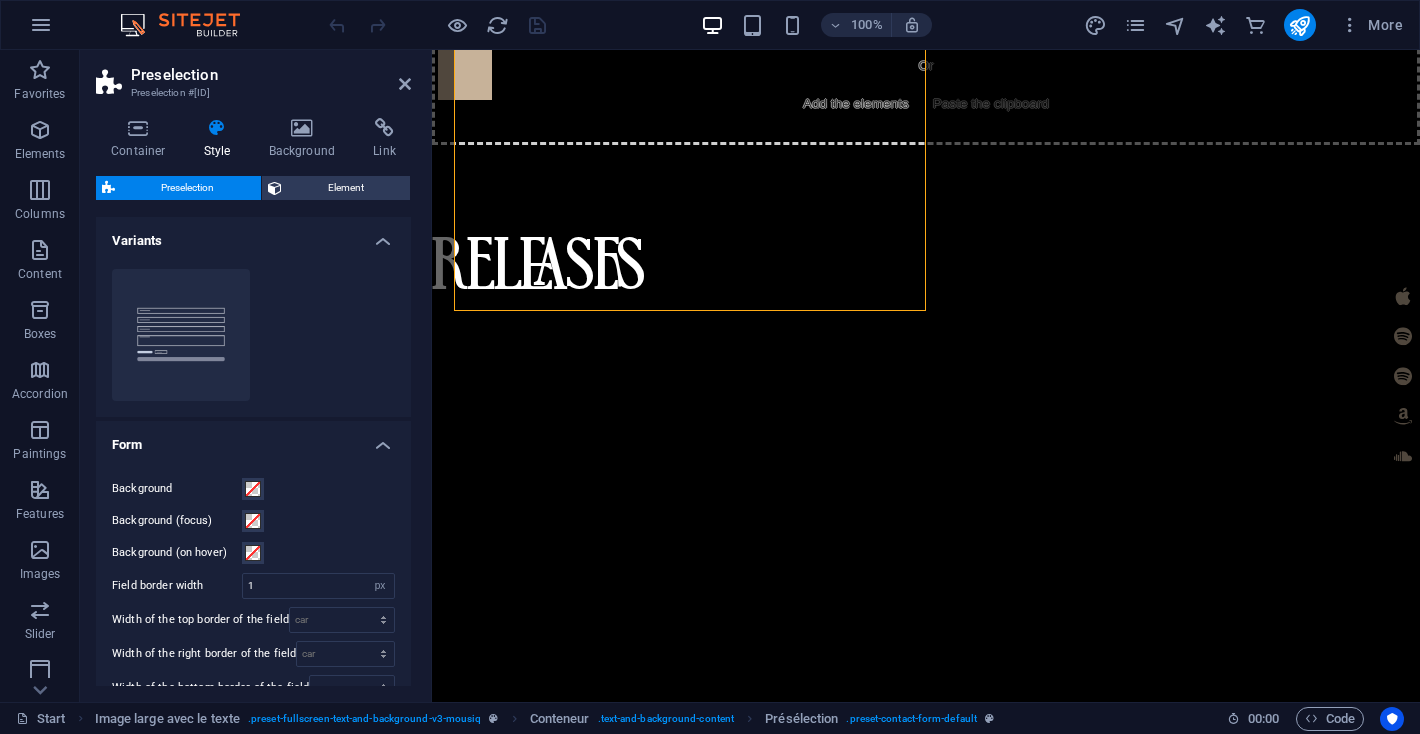 scroll, scrollTop: 0, scrollLeft: 0, axis: both 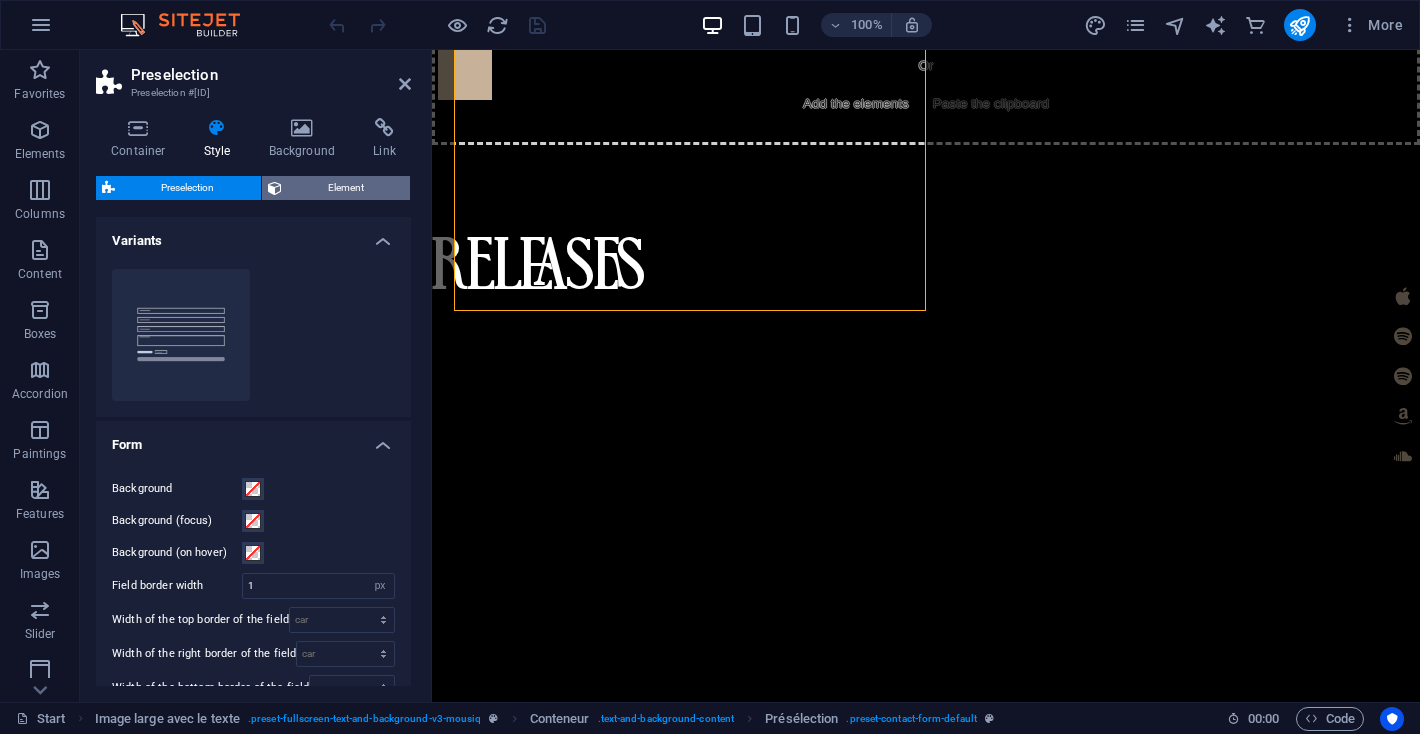 click on "Element" at bounding box center (346, 187) 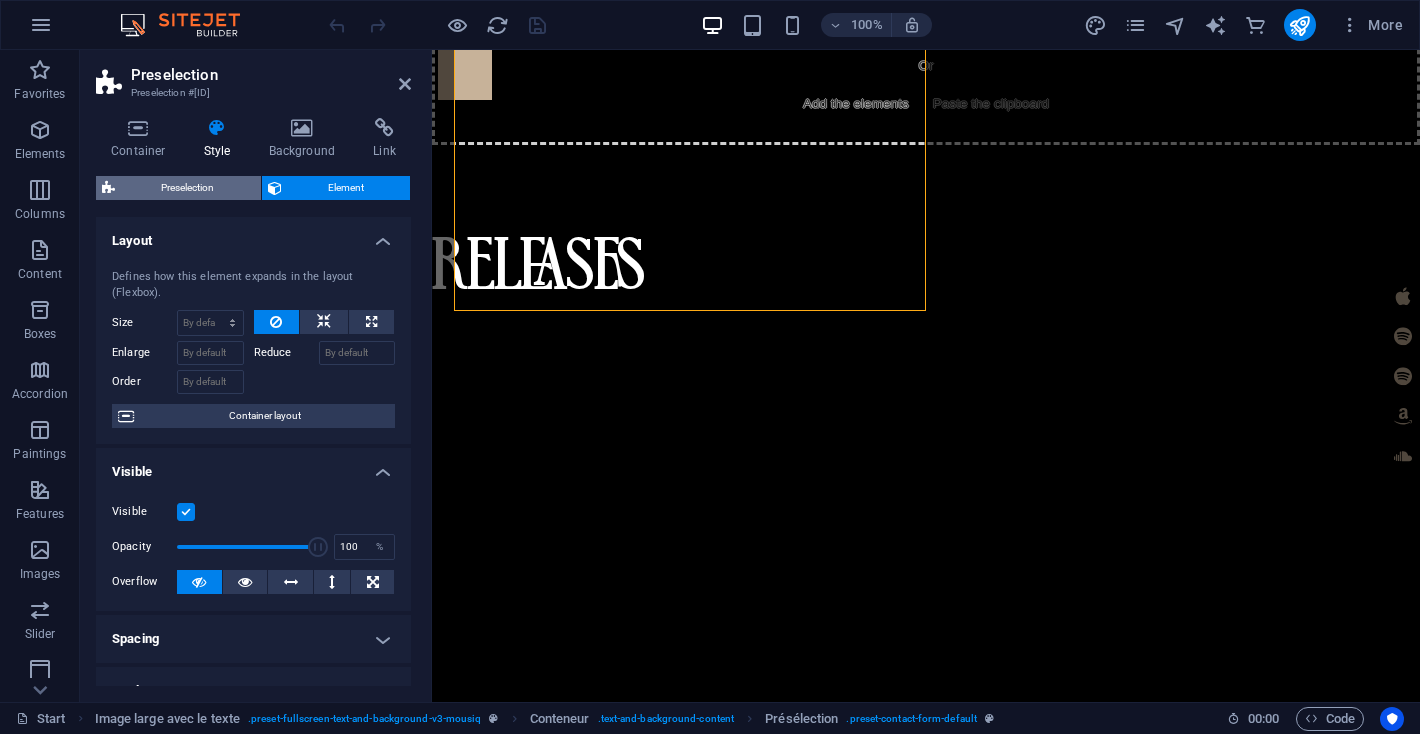 click on "Preselection" at bounding box center (188, 188) 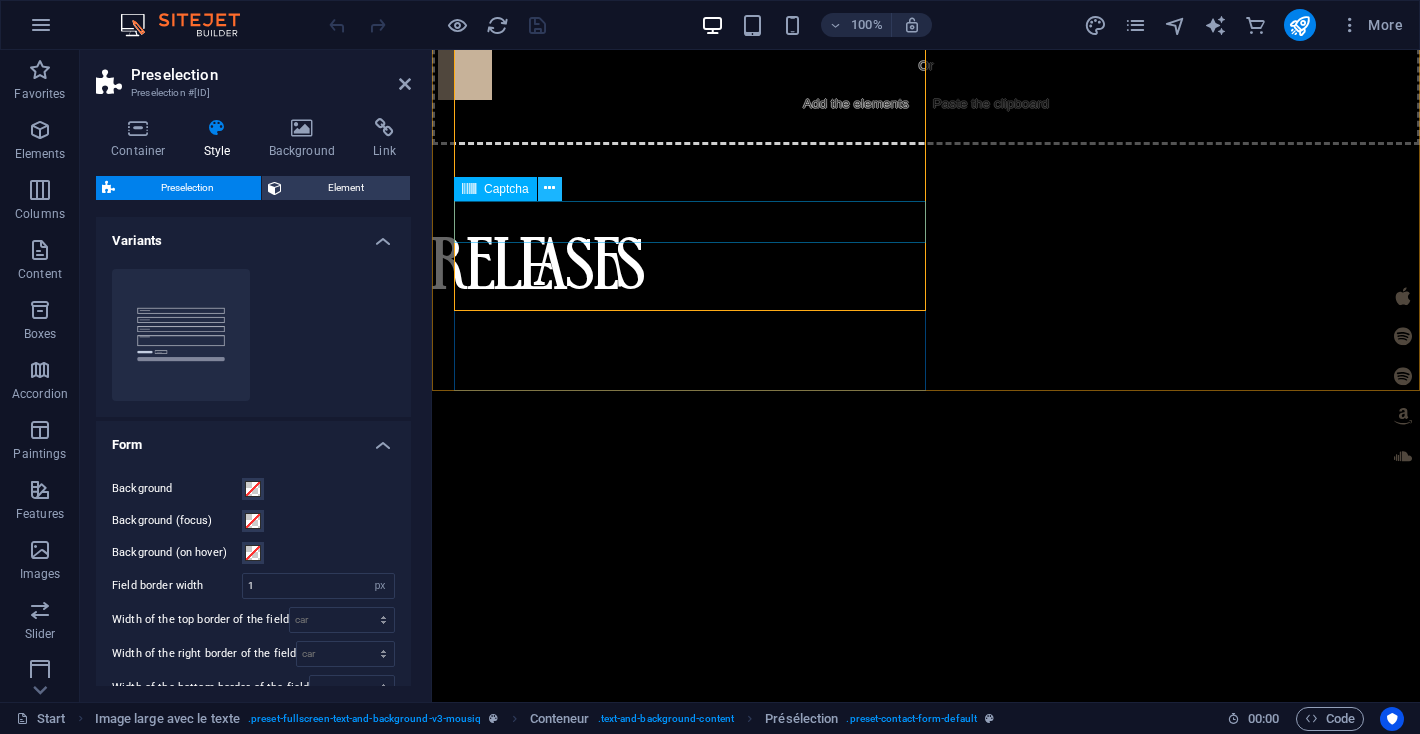 click at bounding box center (549, 188) 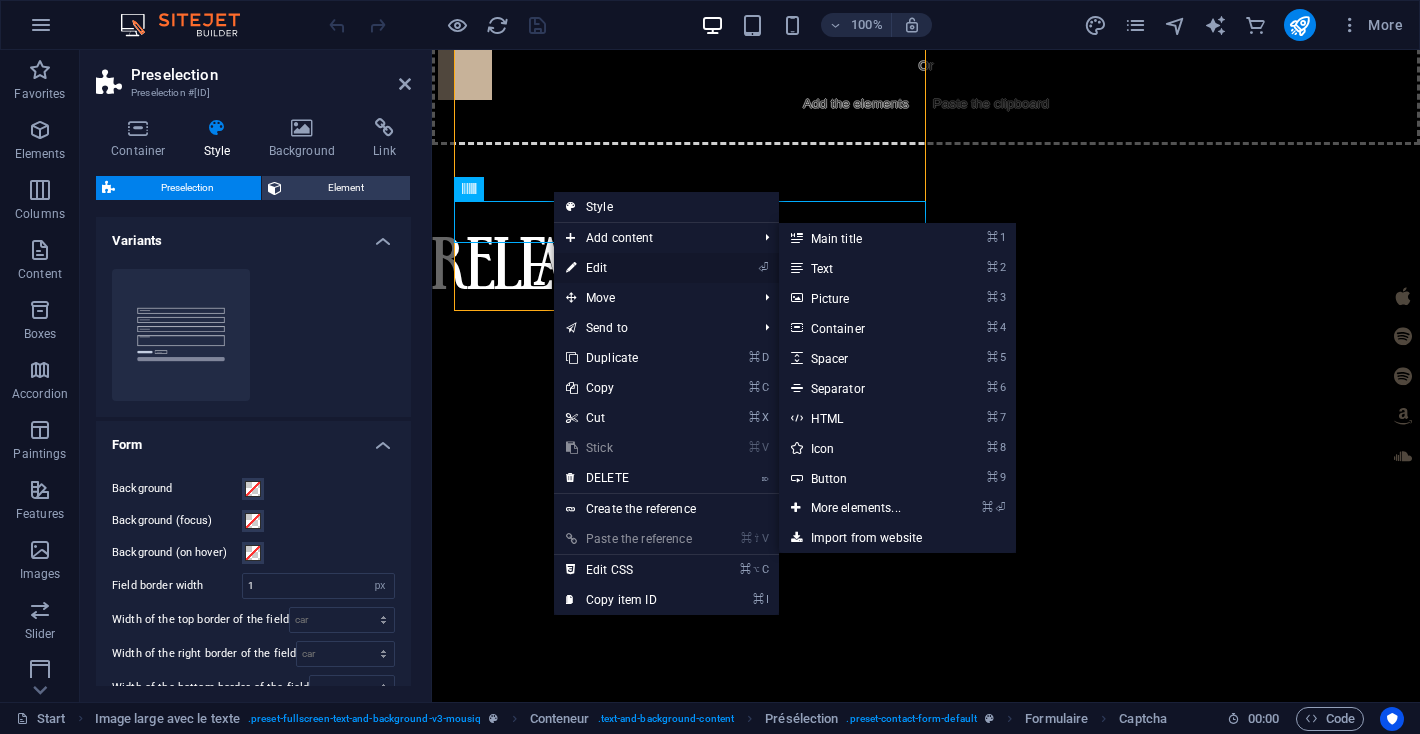 click on "⏎ Edit" at bounding box center (629, 268) 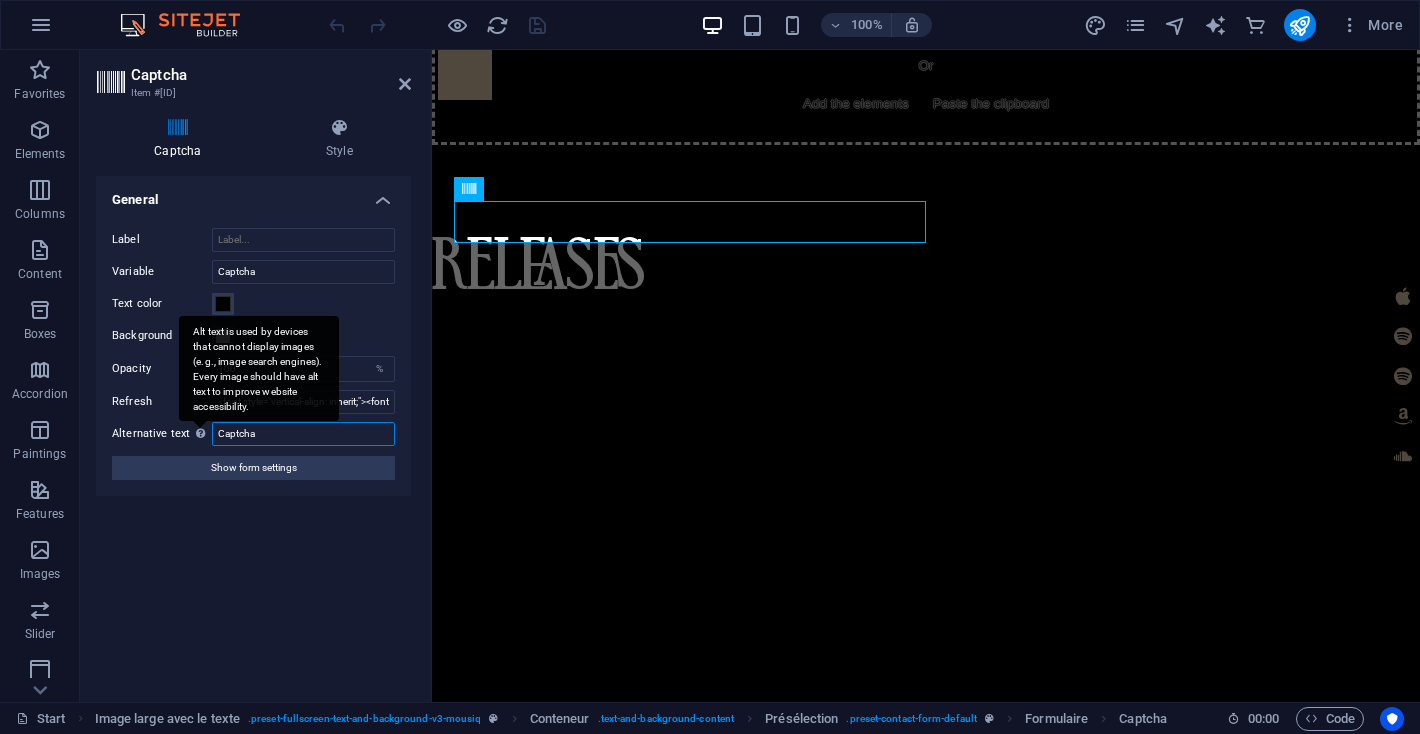 drag, startPoint x: 309, startPoint y: 436, endPoint x: 194, endPoint y: 425, distance: 115.52489 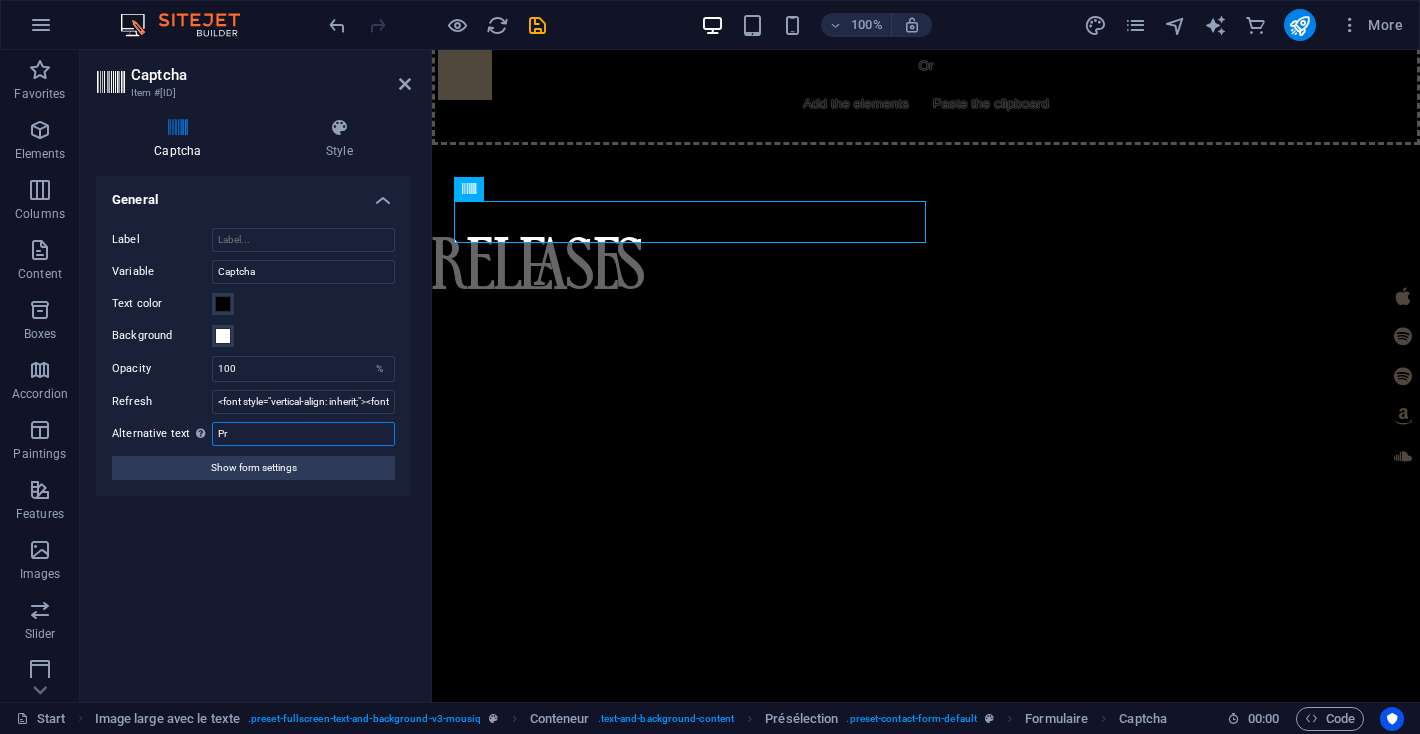 type on "P" 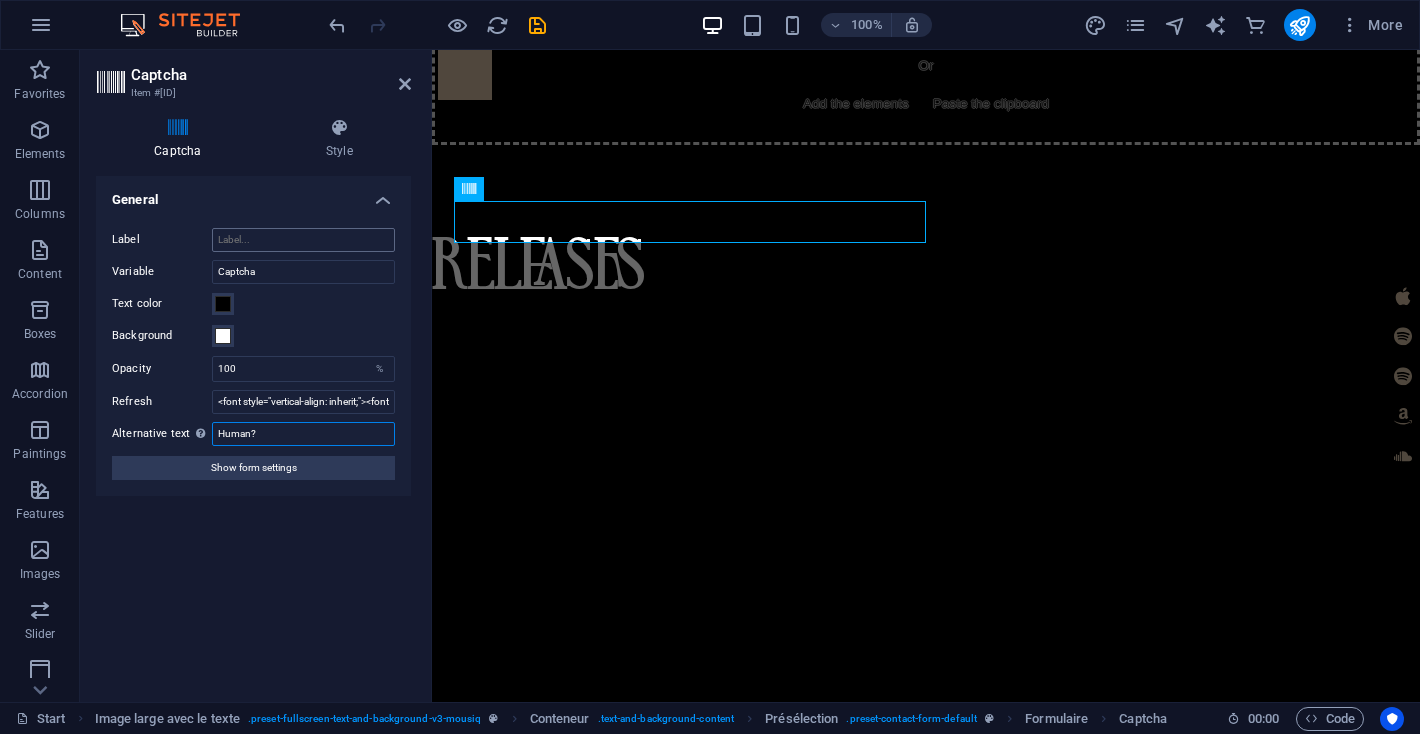 type on "Human?" 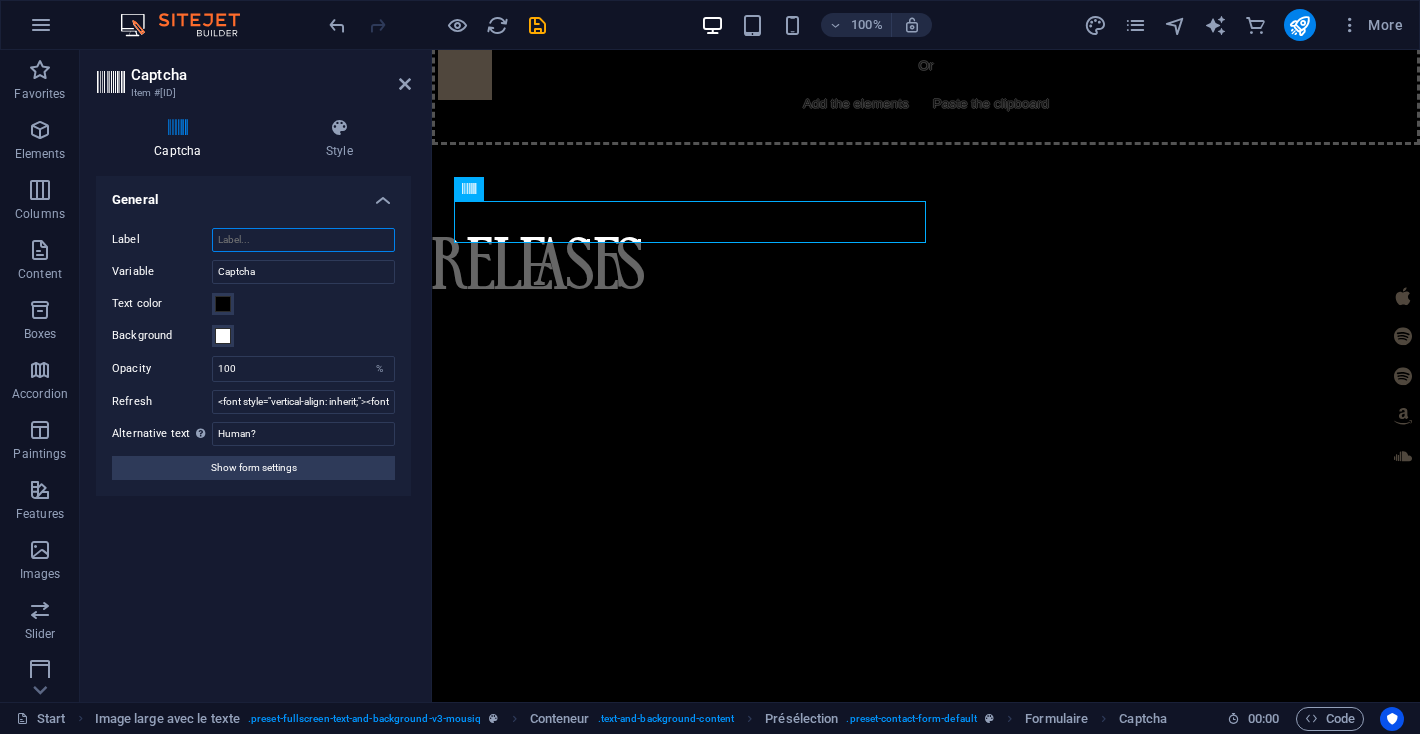 click on "Label" at bounding box center (303, 240) 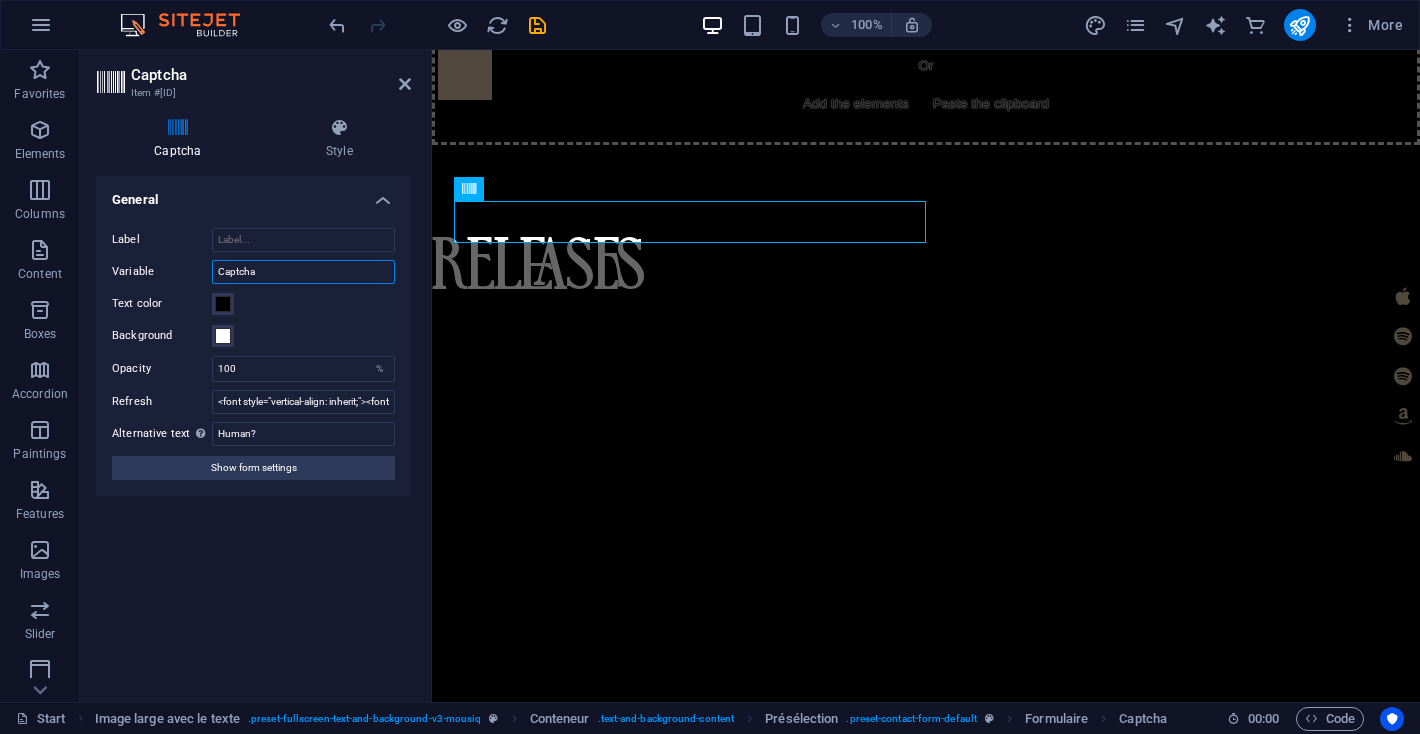 click on "Captcha" at bounding box center (303, 272) 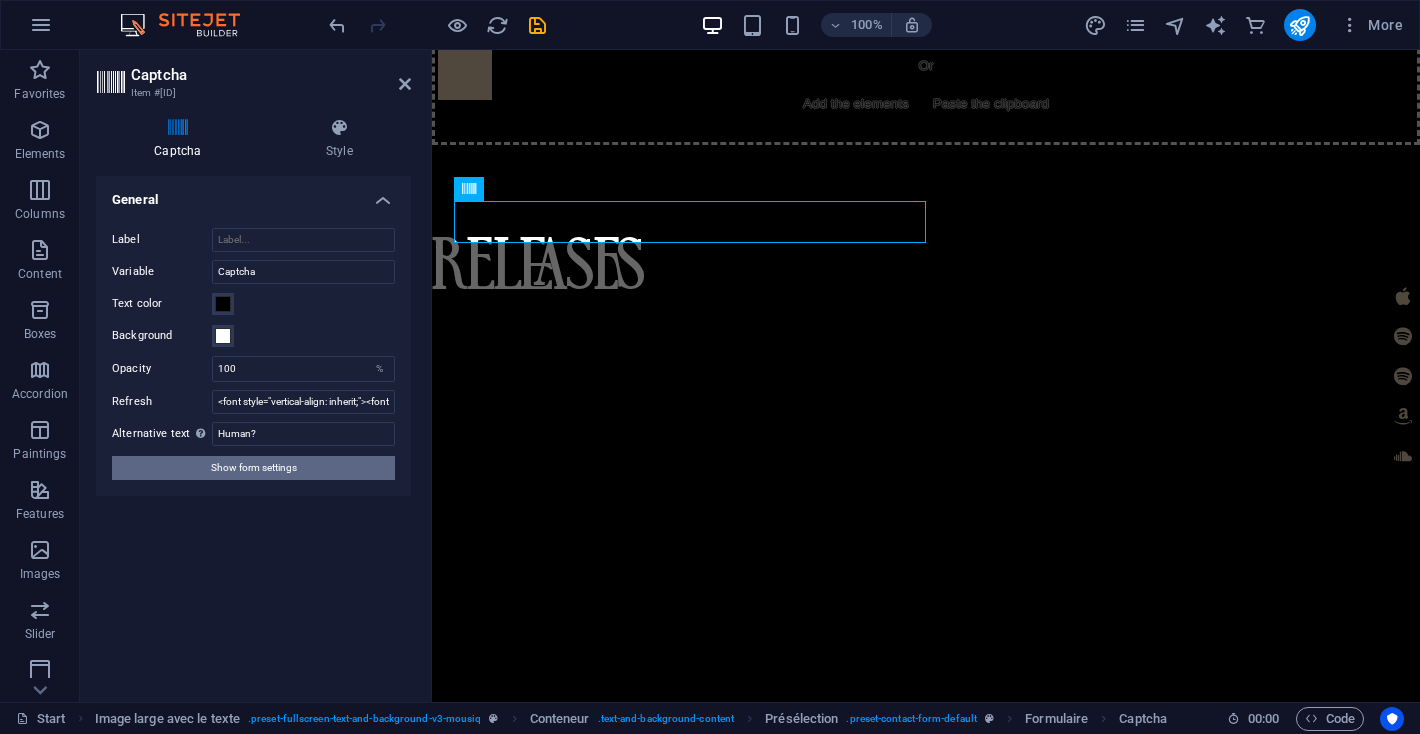 click on "Show form settings" at bounding box center (254, 467) 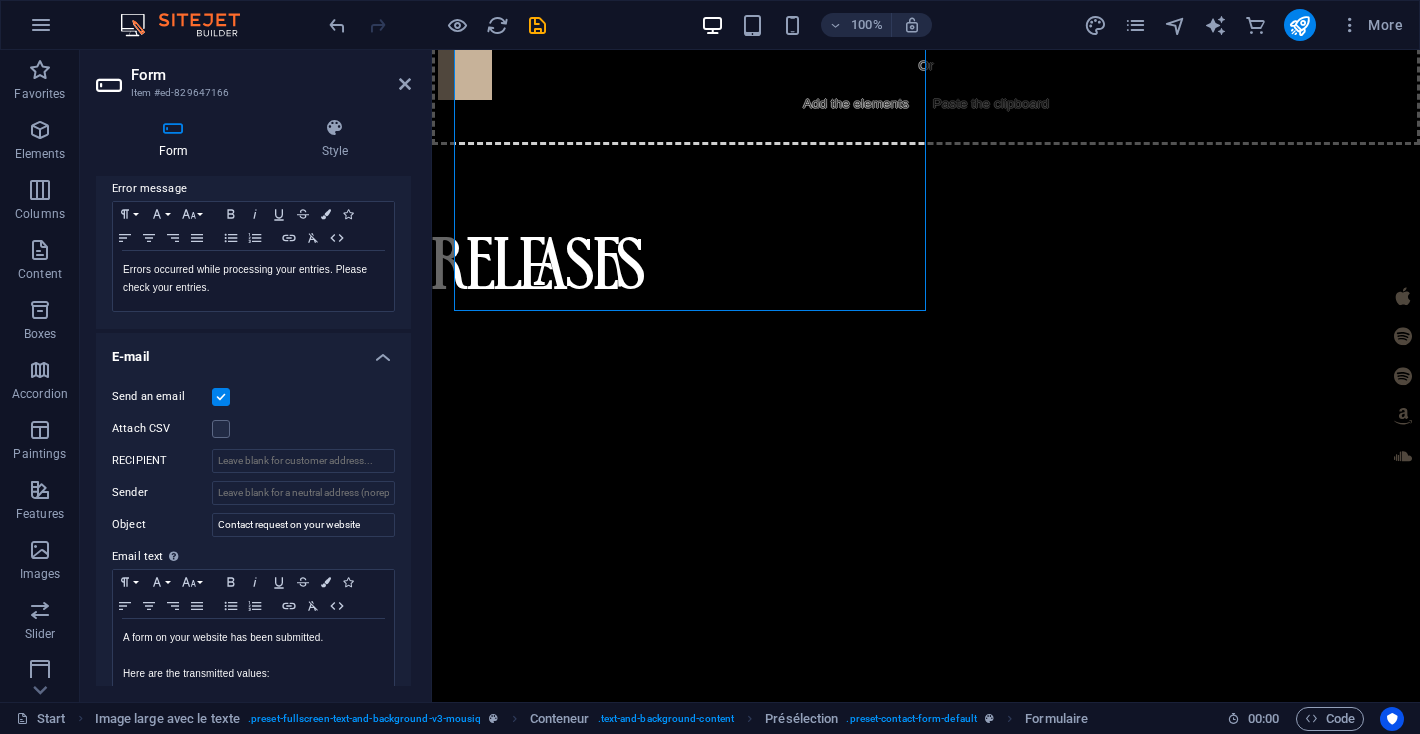 scroll, scrollTop: 0, scrollLeft: 0, axis: both 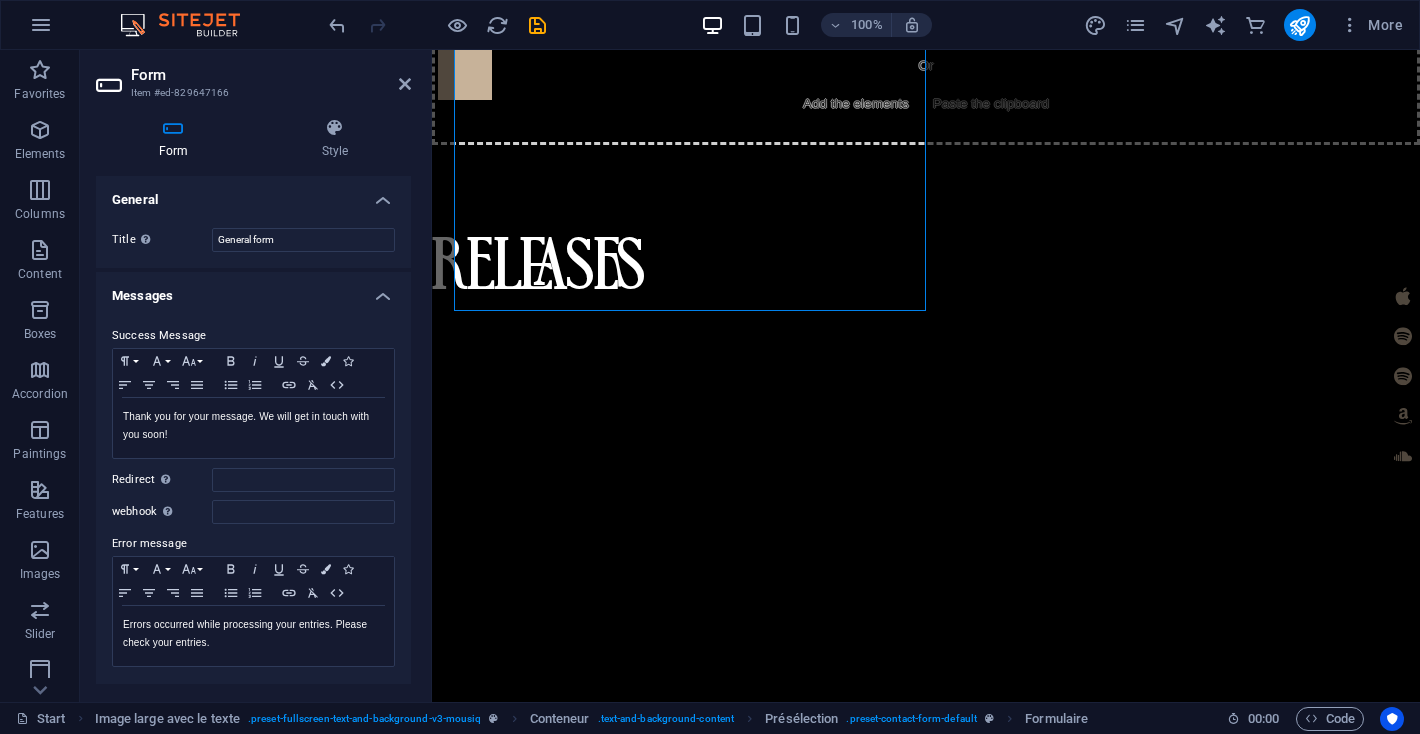 click on "Messages" at bounding box center (253, 290) 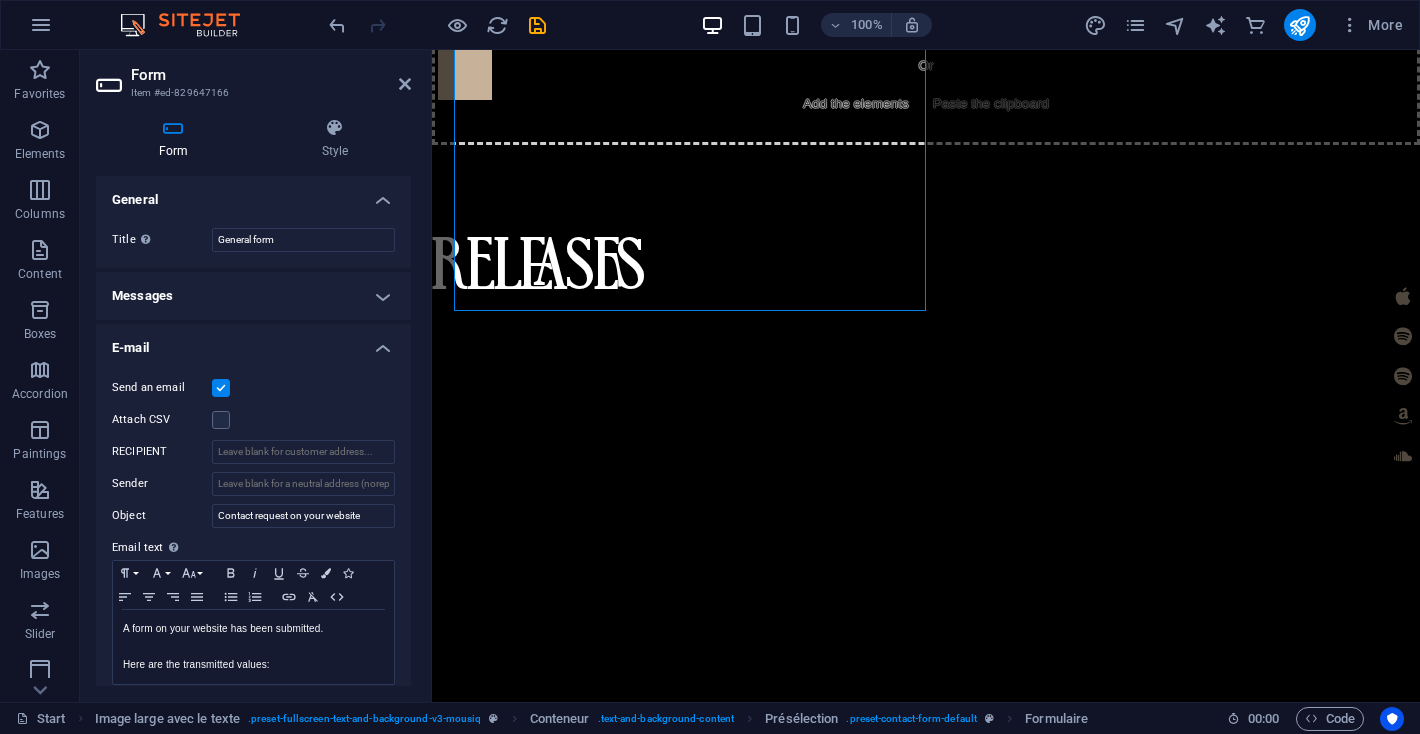 click on "General" at bounding box center (253, 194) 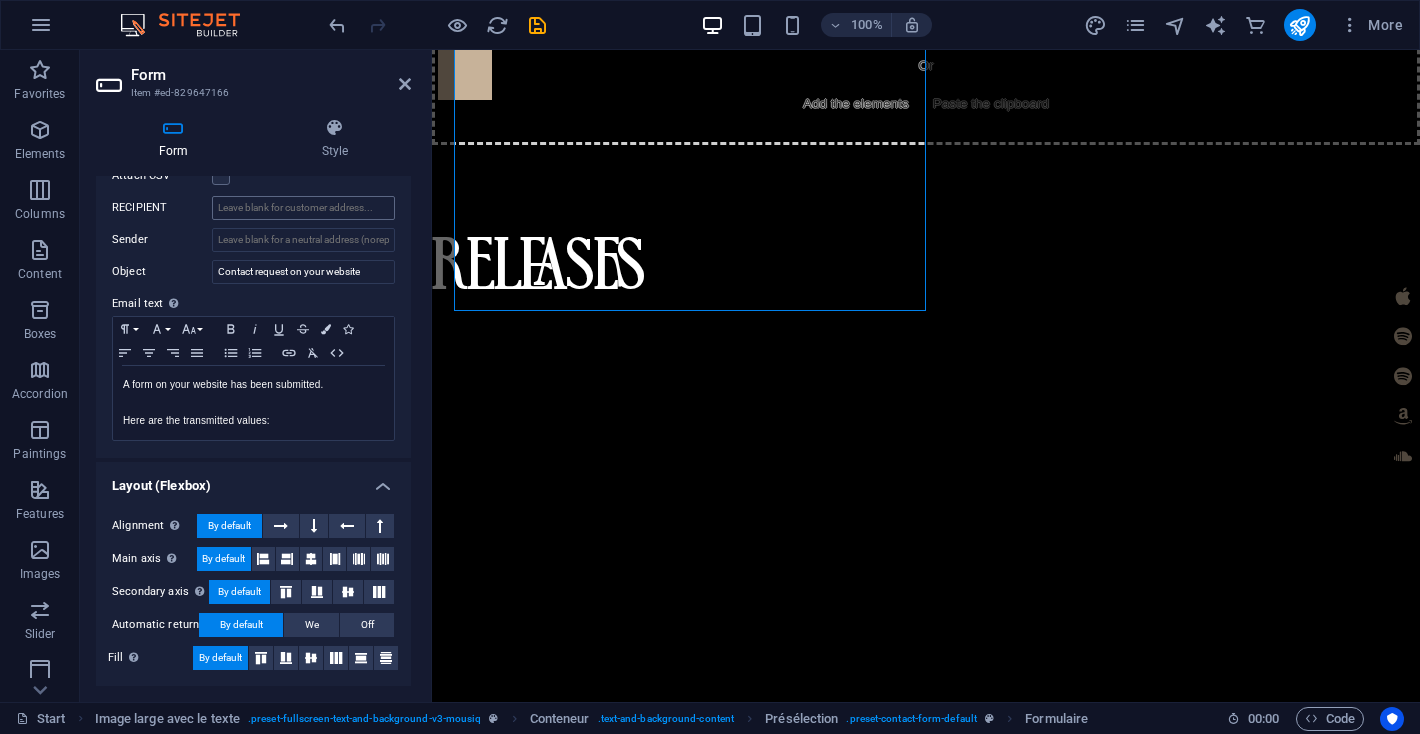 scroll, scrollTop: 0, scrollLeft: 0, axis: both 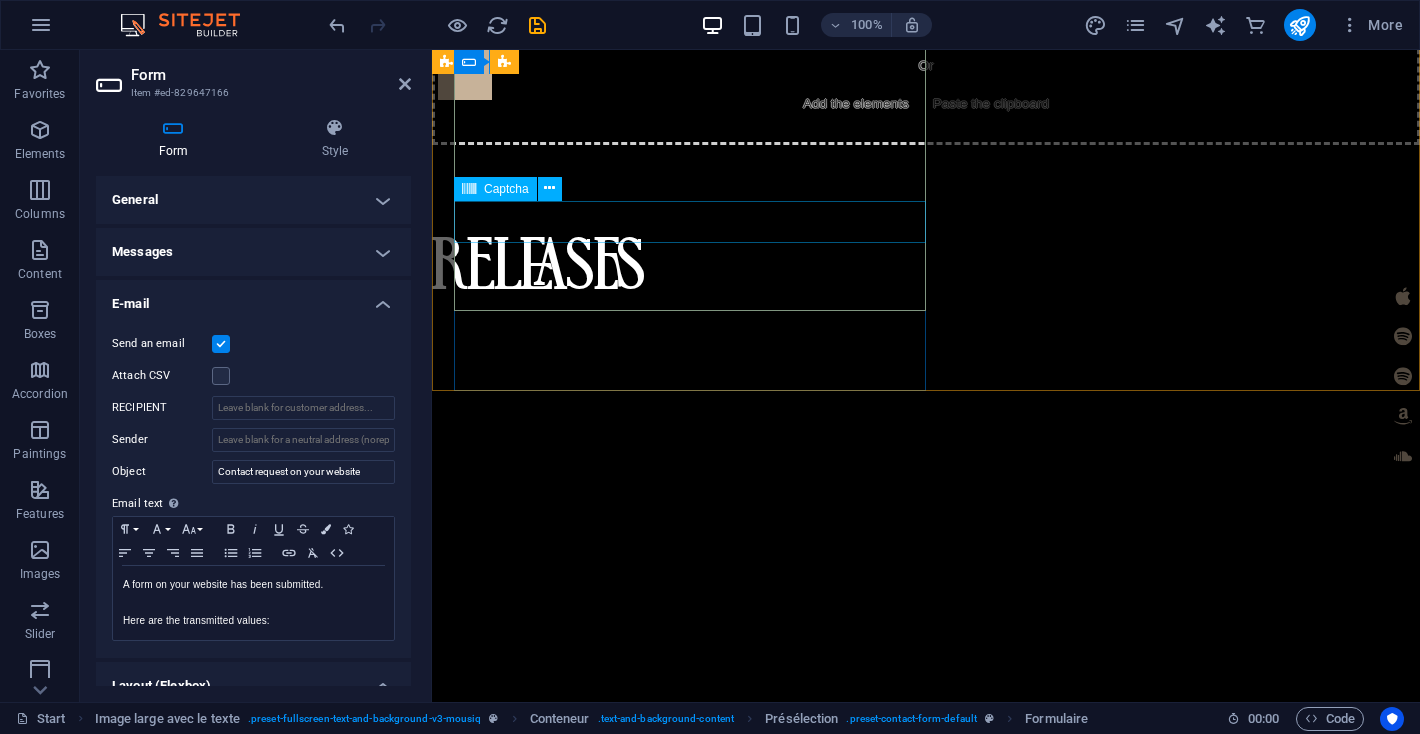 click at bounding box center (644, 3719) 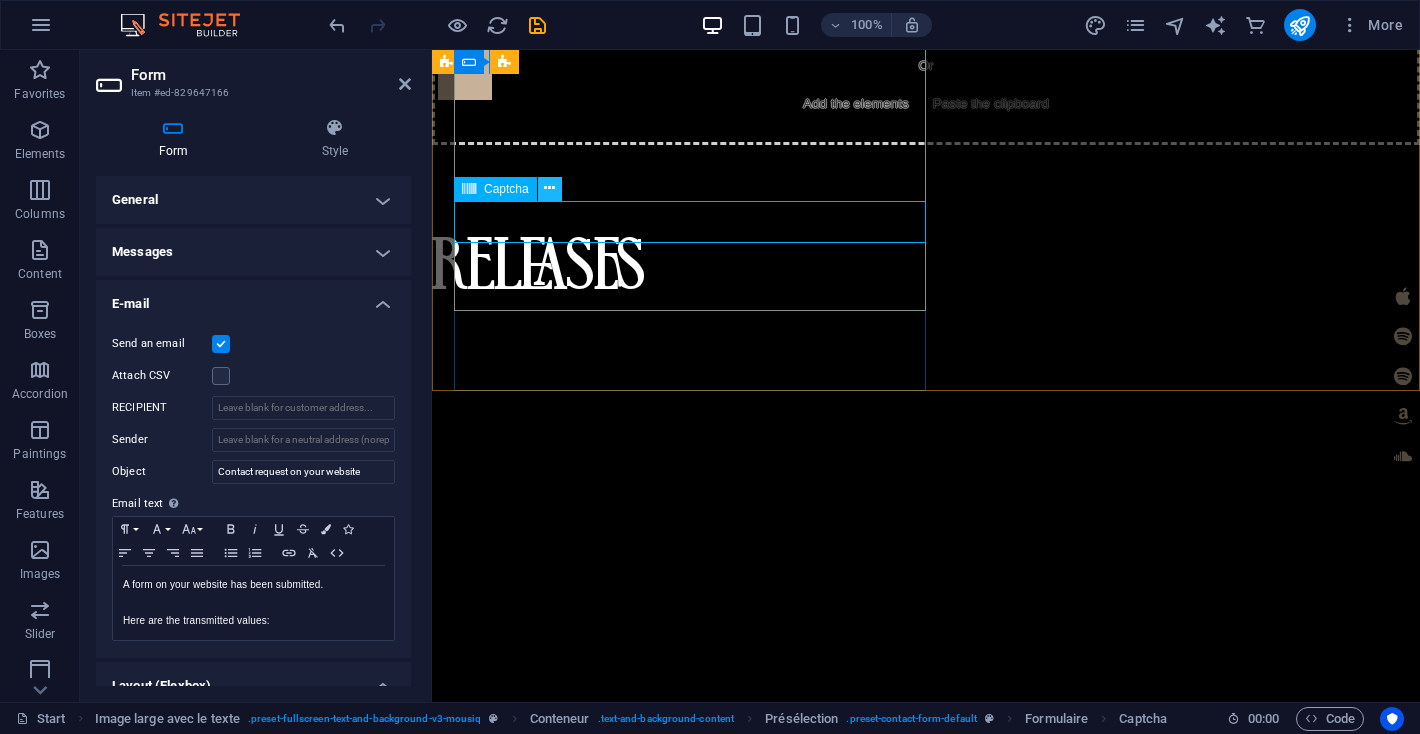 click at bounding box center (549, 188) 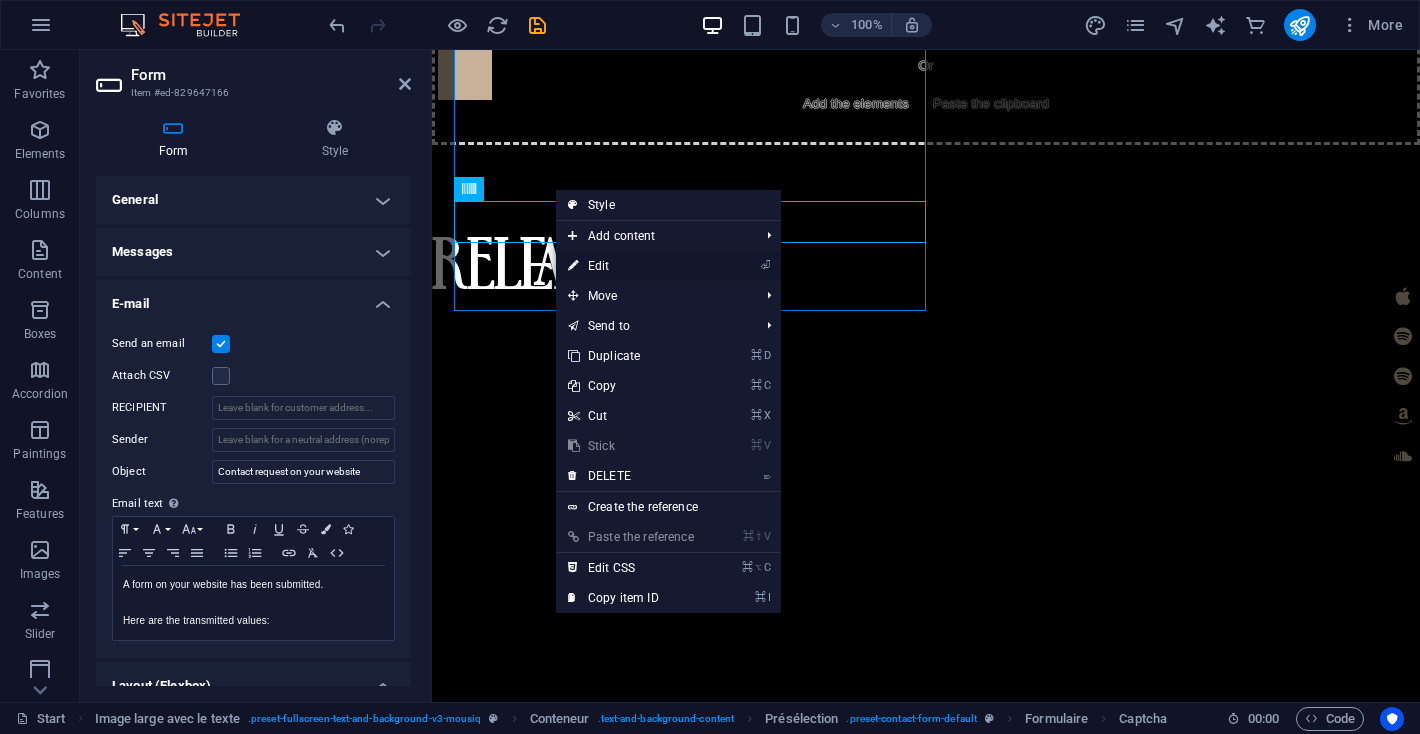 click on "Edit" at bounding box center (599, 266) 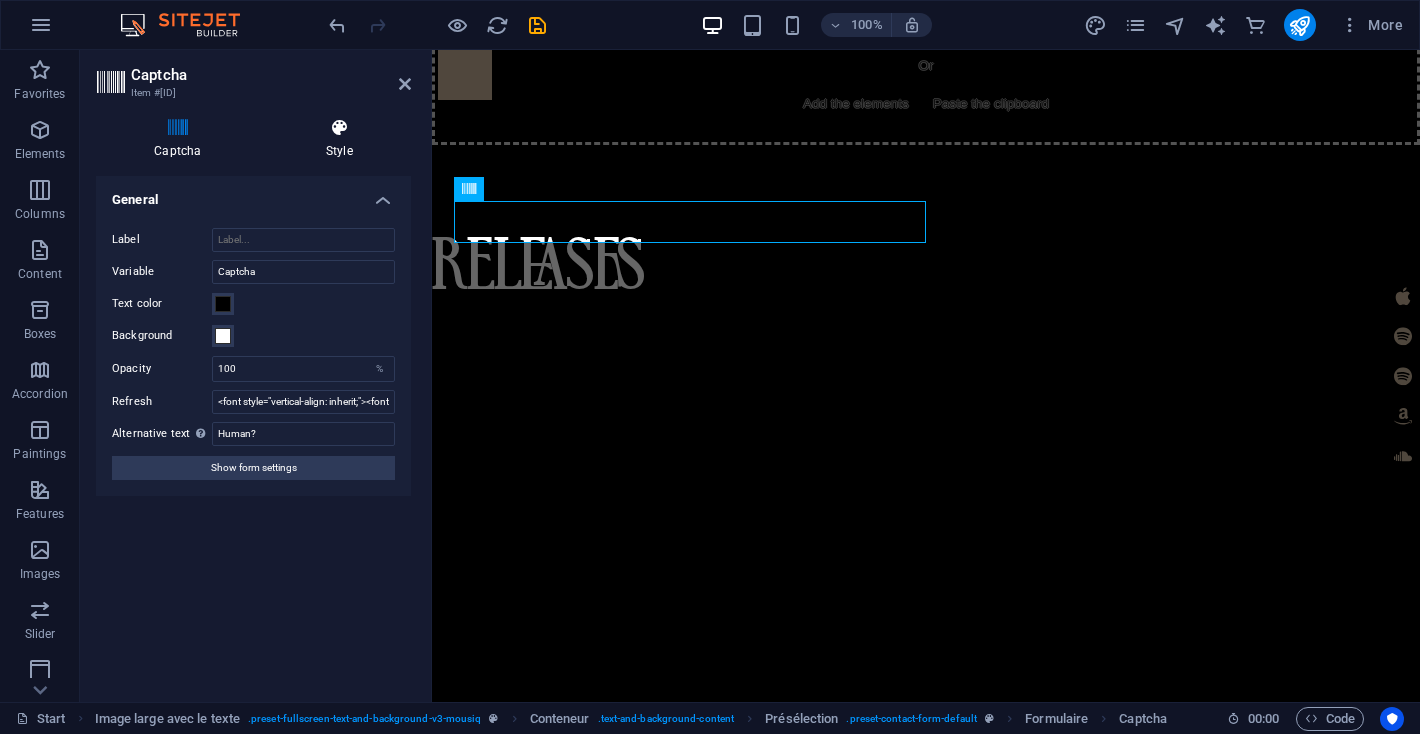click at bounding box center (339, 128) 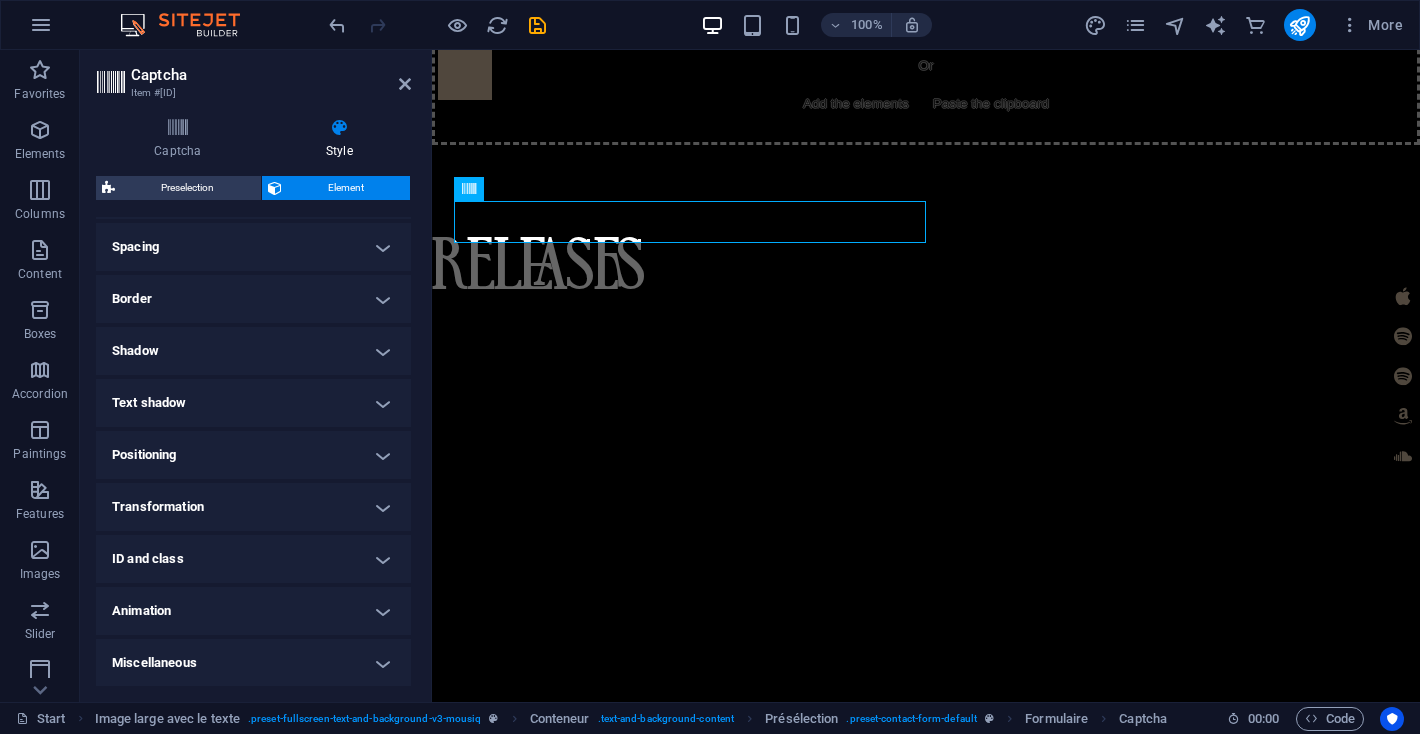 scroll, scrollTop: 0, scrollLeft: 0, axis: both 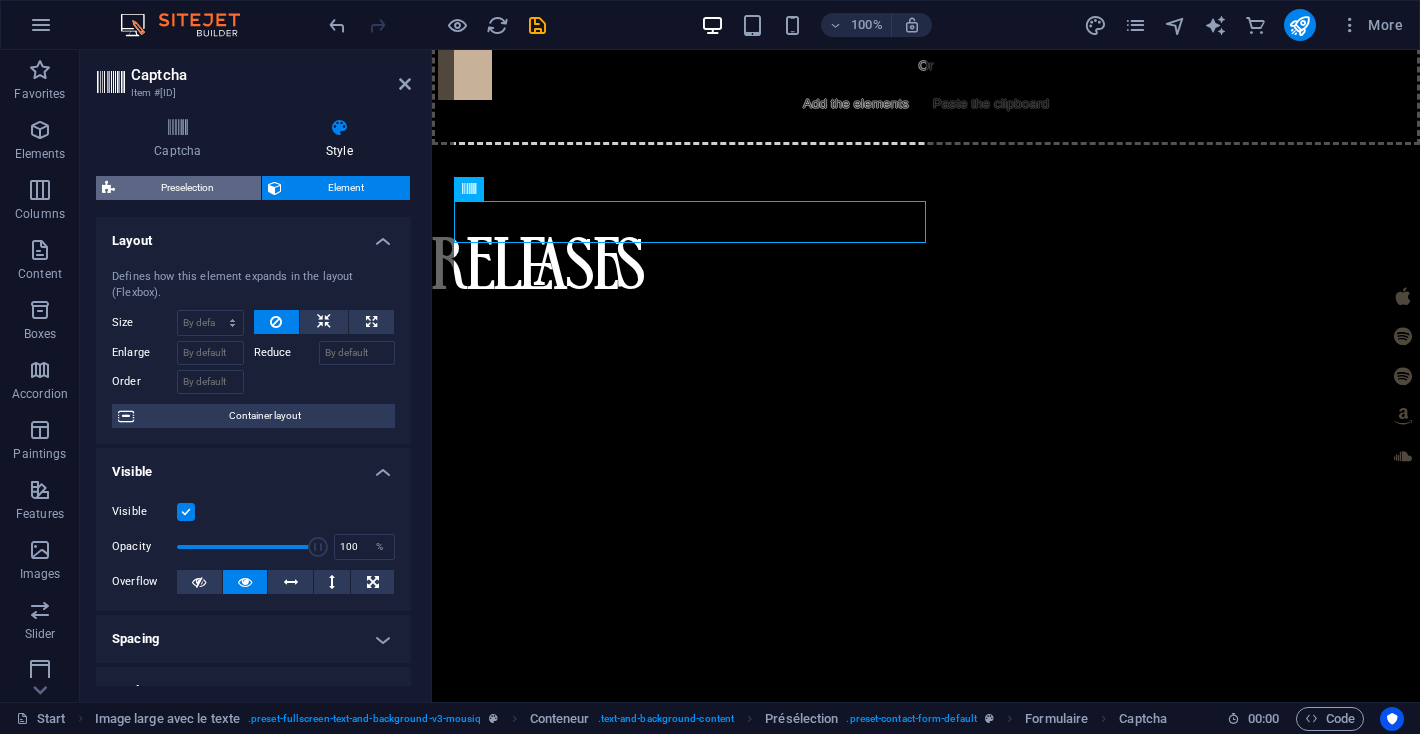 click on "Preselection" at bounding box center [187, 187] 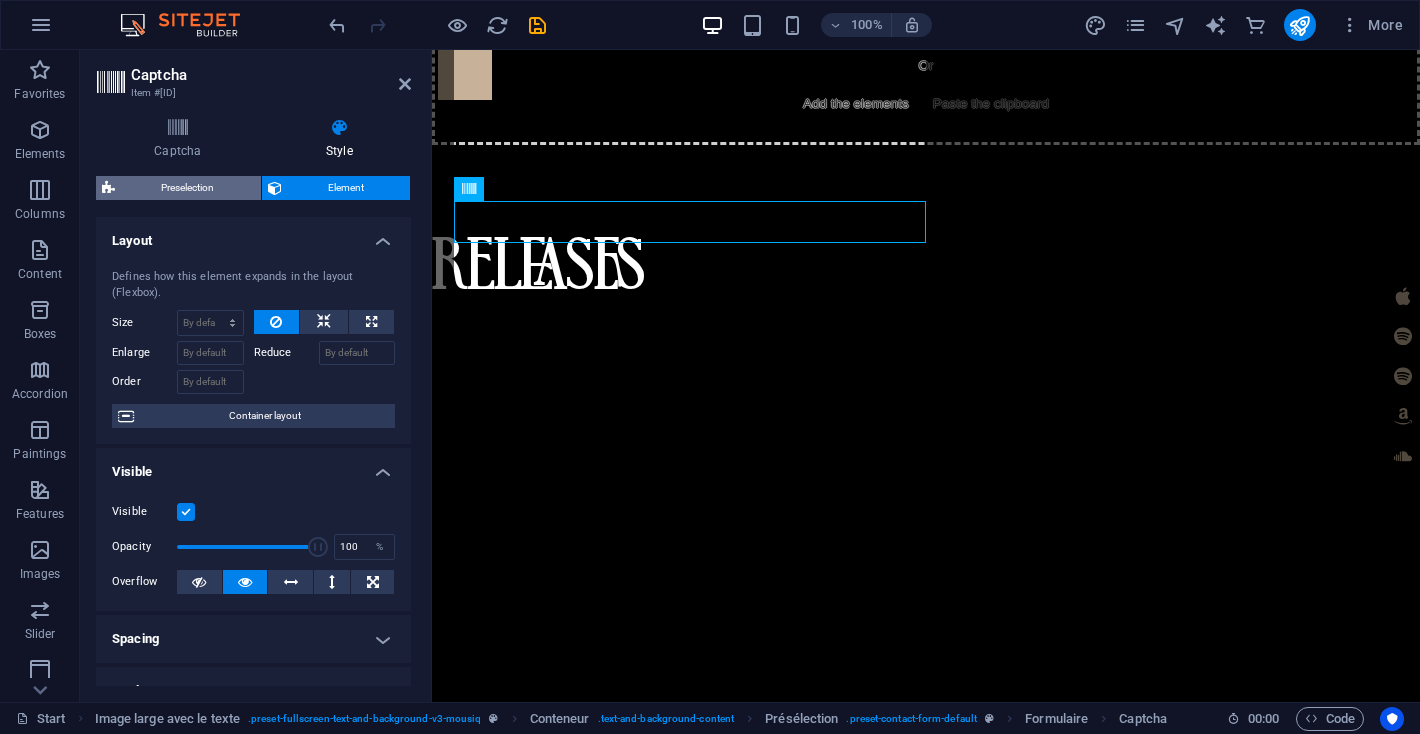 select on "px" 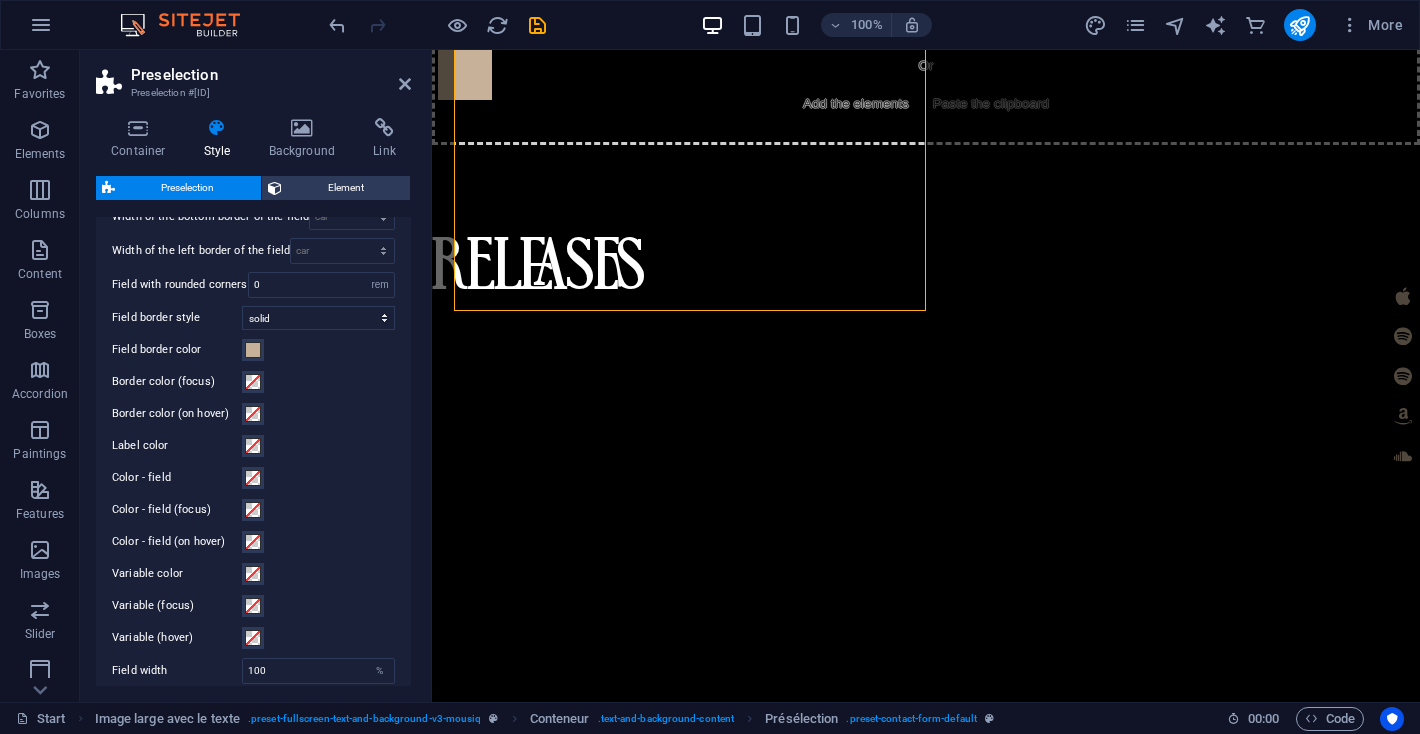 scroll, scrollTop: 736, scrollLeft: 0, axis: vertical 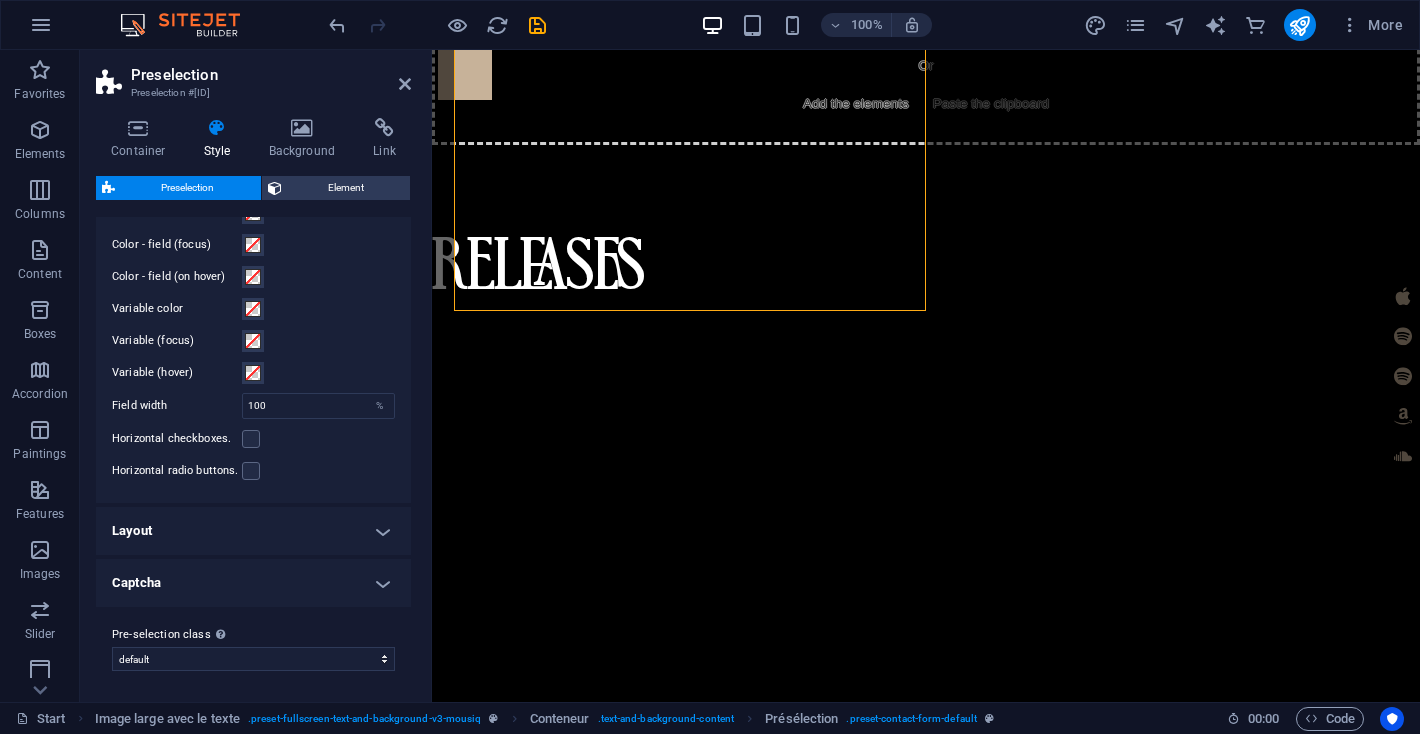 click on "Captcha" at bounding box center [253, 583] 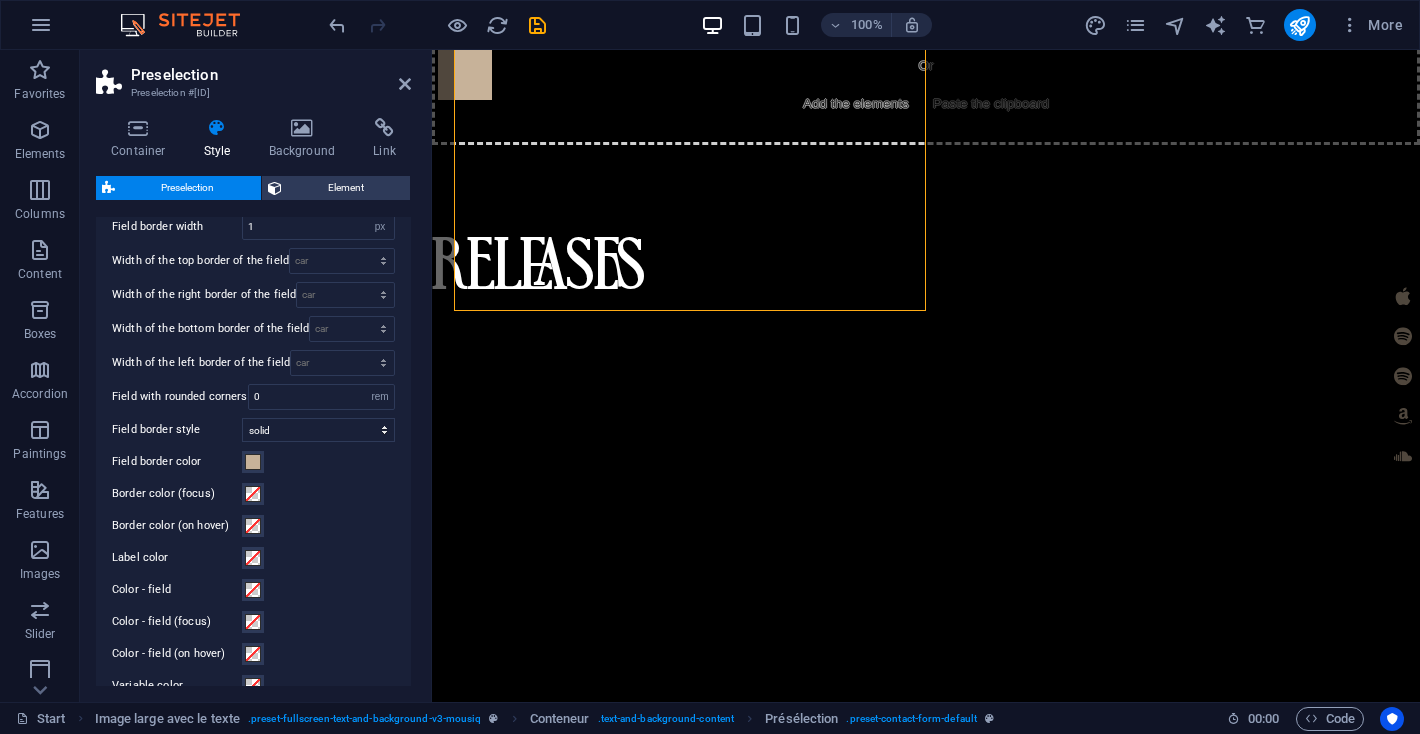 scroll, scrollTop: 0, scrollLeft: 0, axis: both 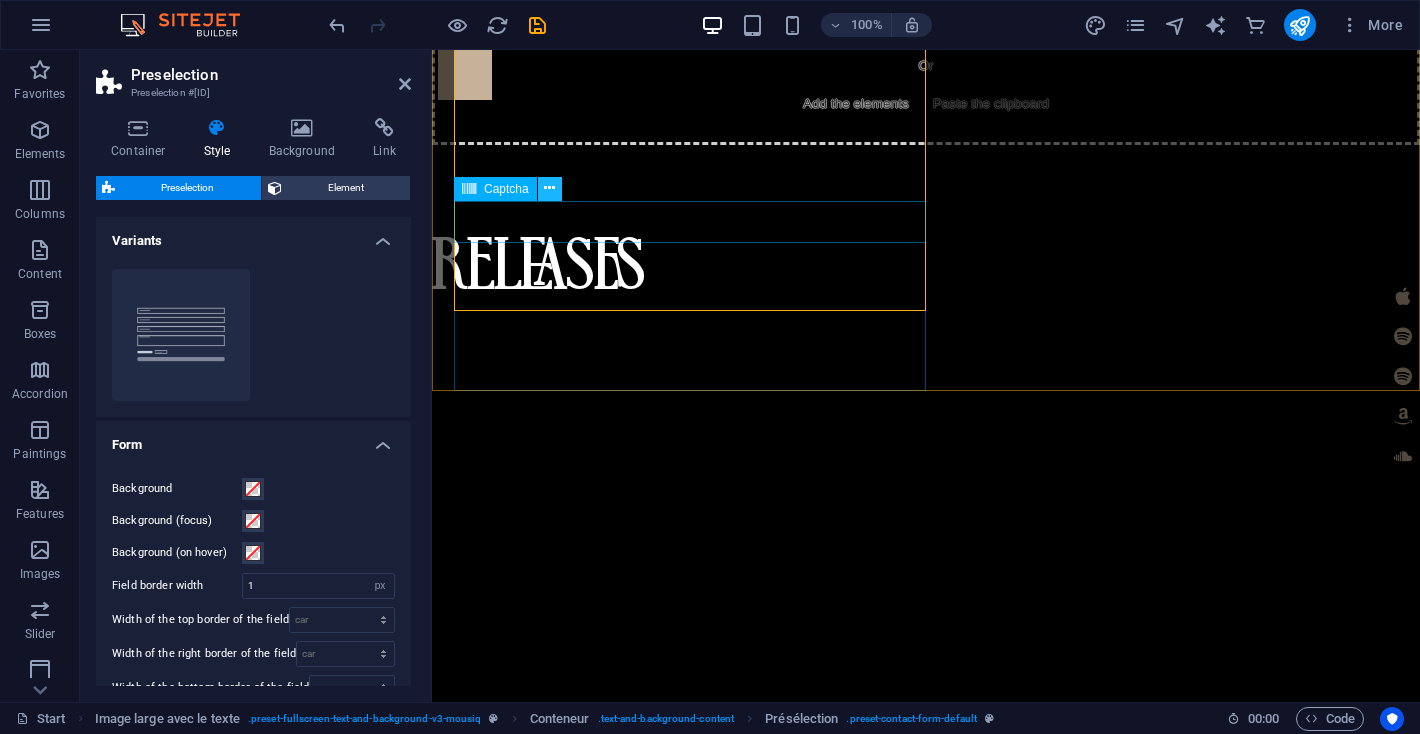 click at bounding box center [549, 188] 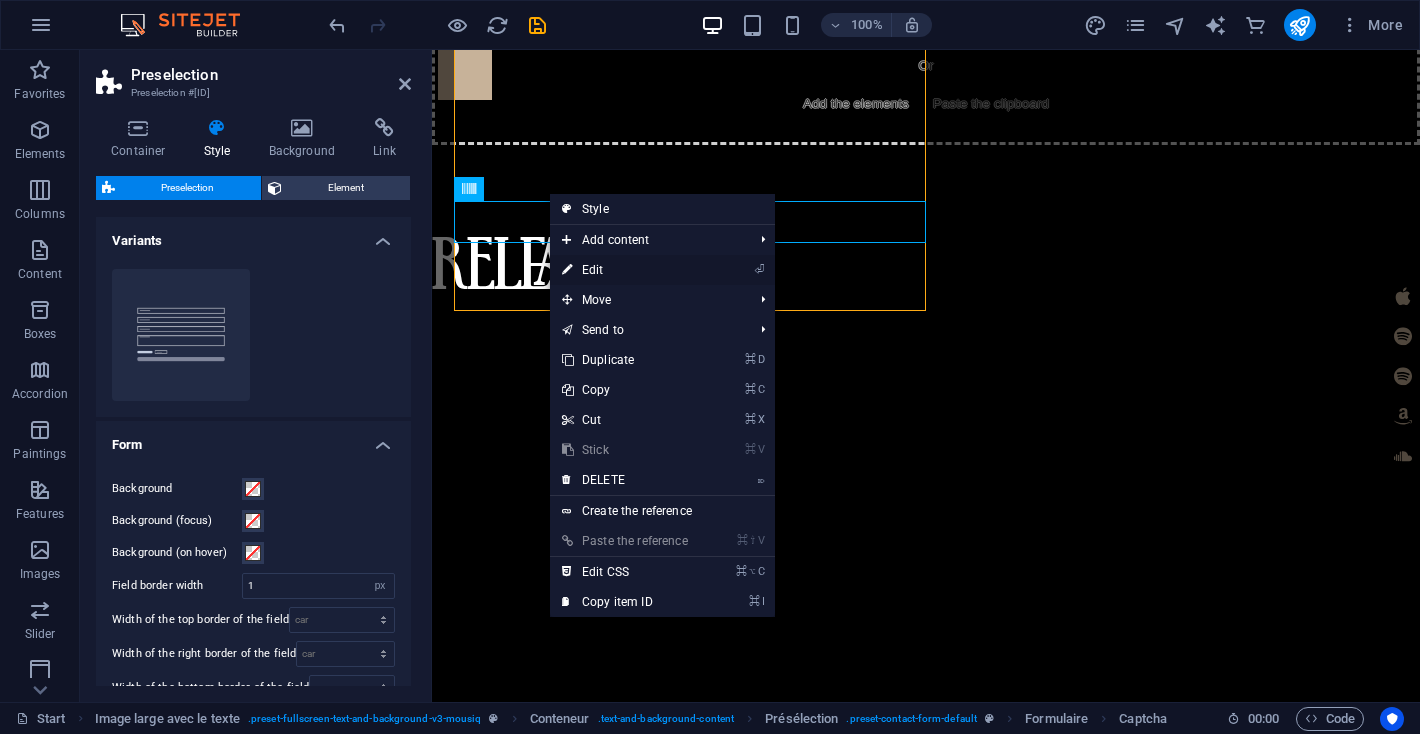 click on "Edit" at bounding box center [593, 270] 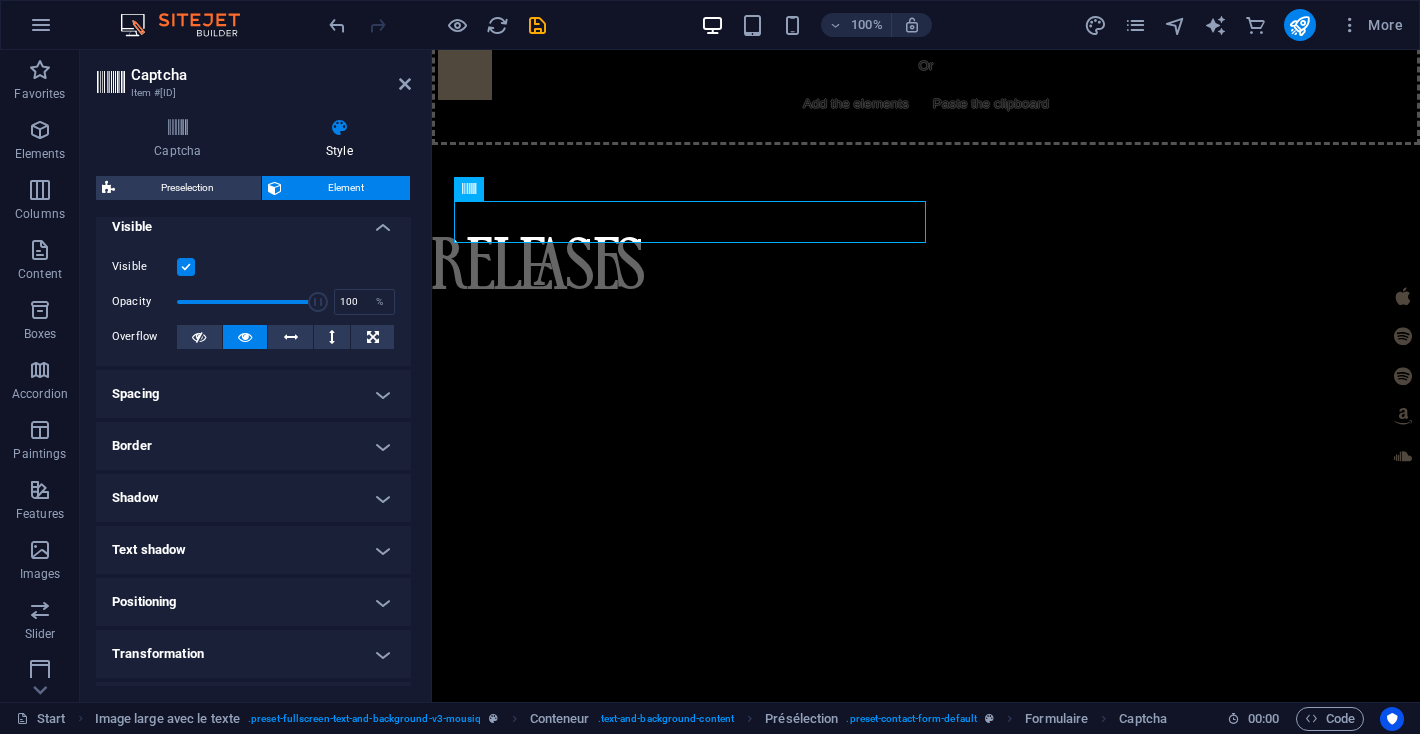 scroll, scrollTop: 248, scrollLeft: 0, axis: vertical 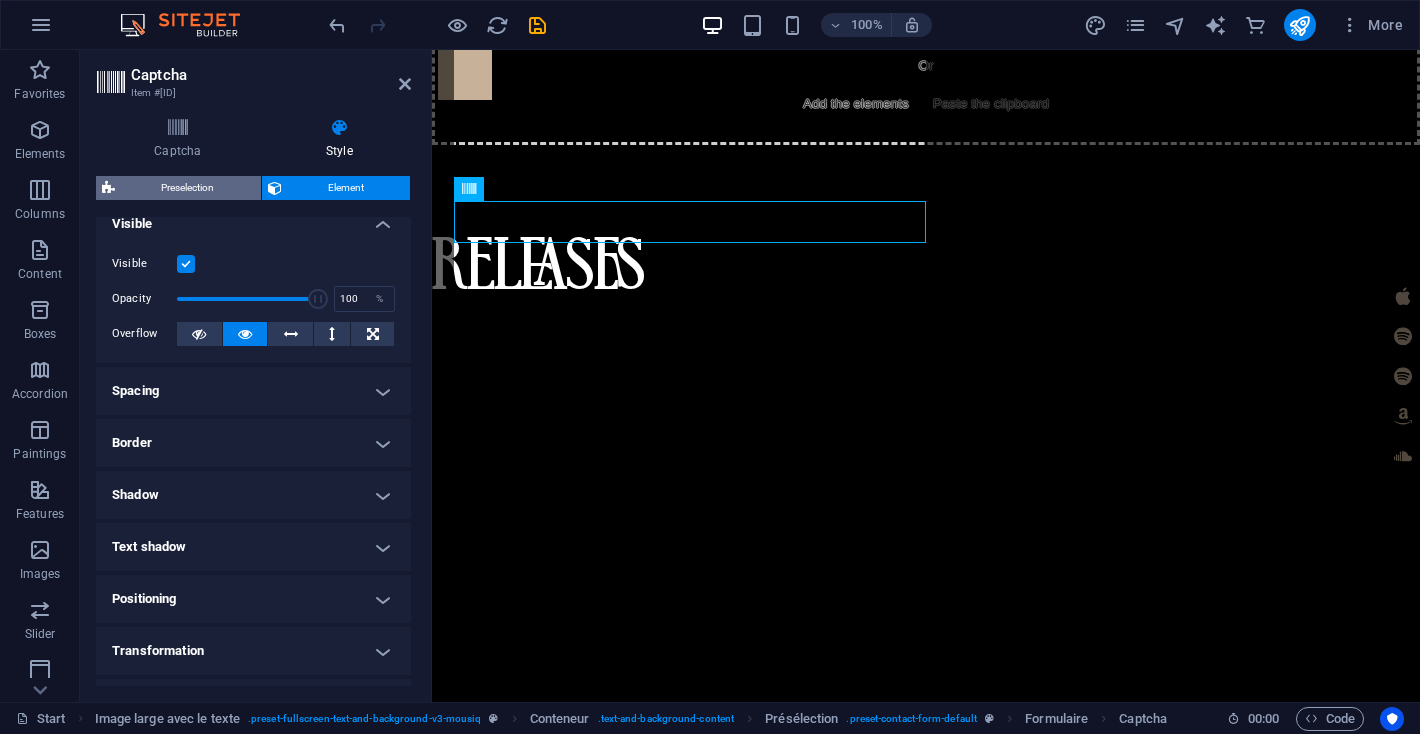 click on "Preselection" at bounding box center [187, 187] 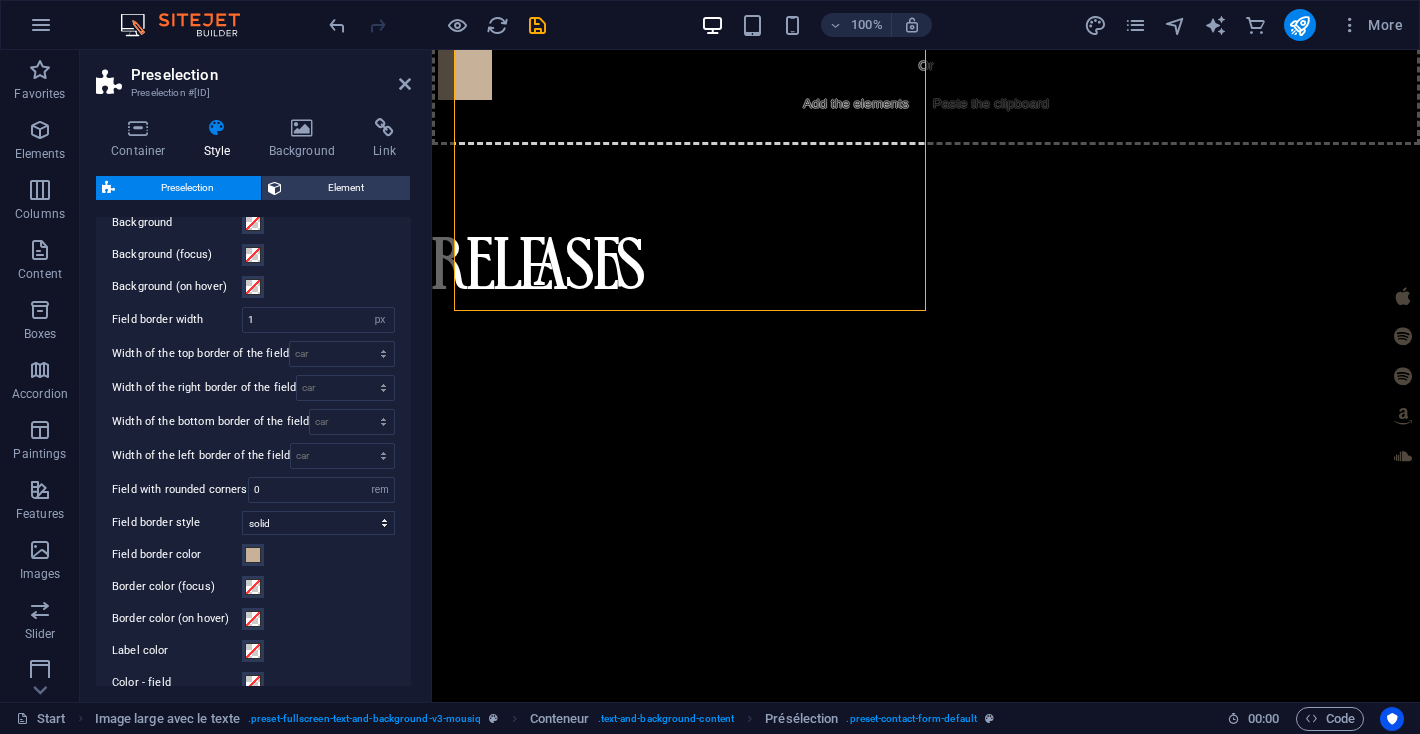 scroll, scrollTop: 259, scrollLeft: 0, axis: vertical 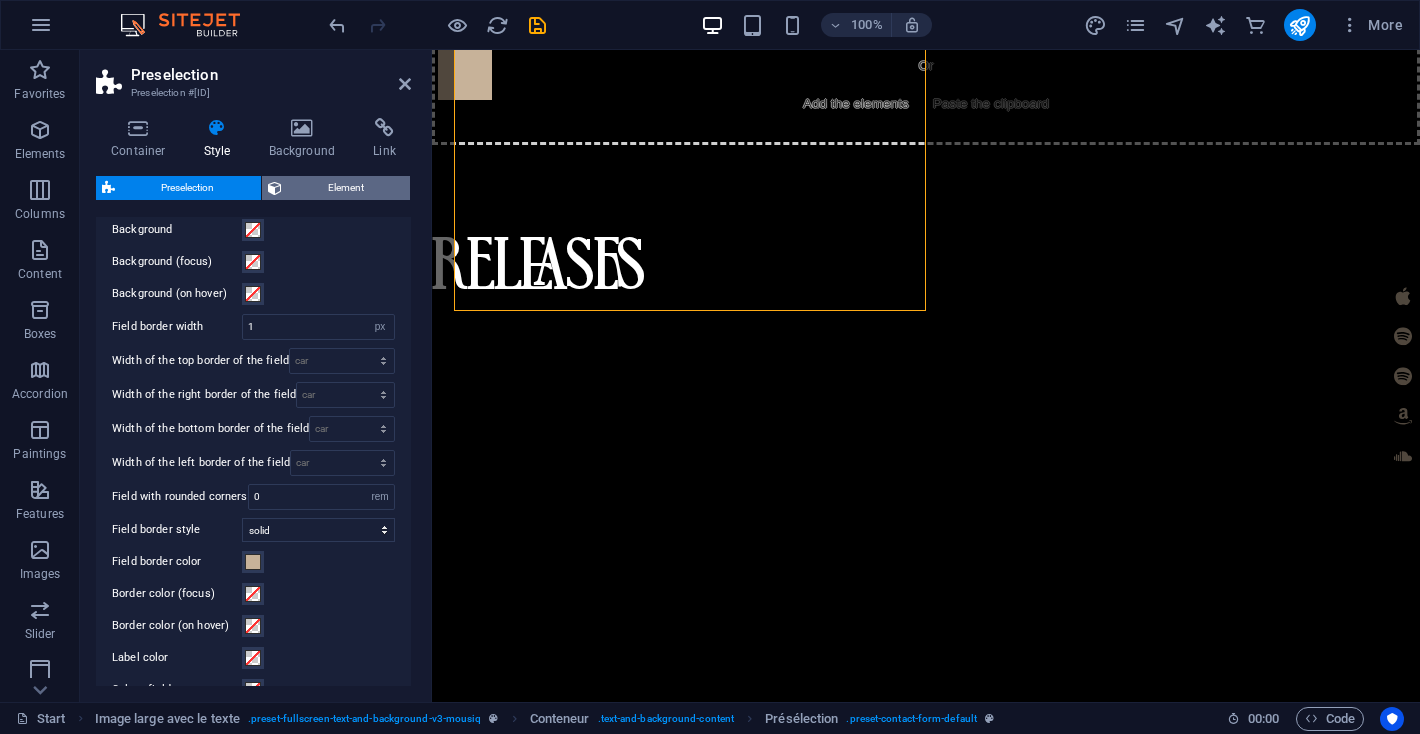 click on "Element" at bounding box center (346, 188) 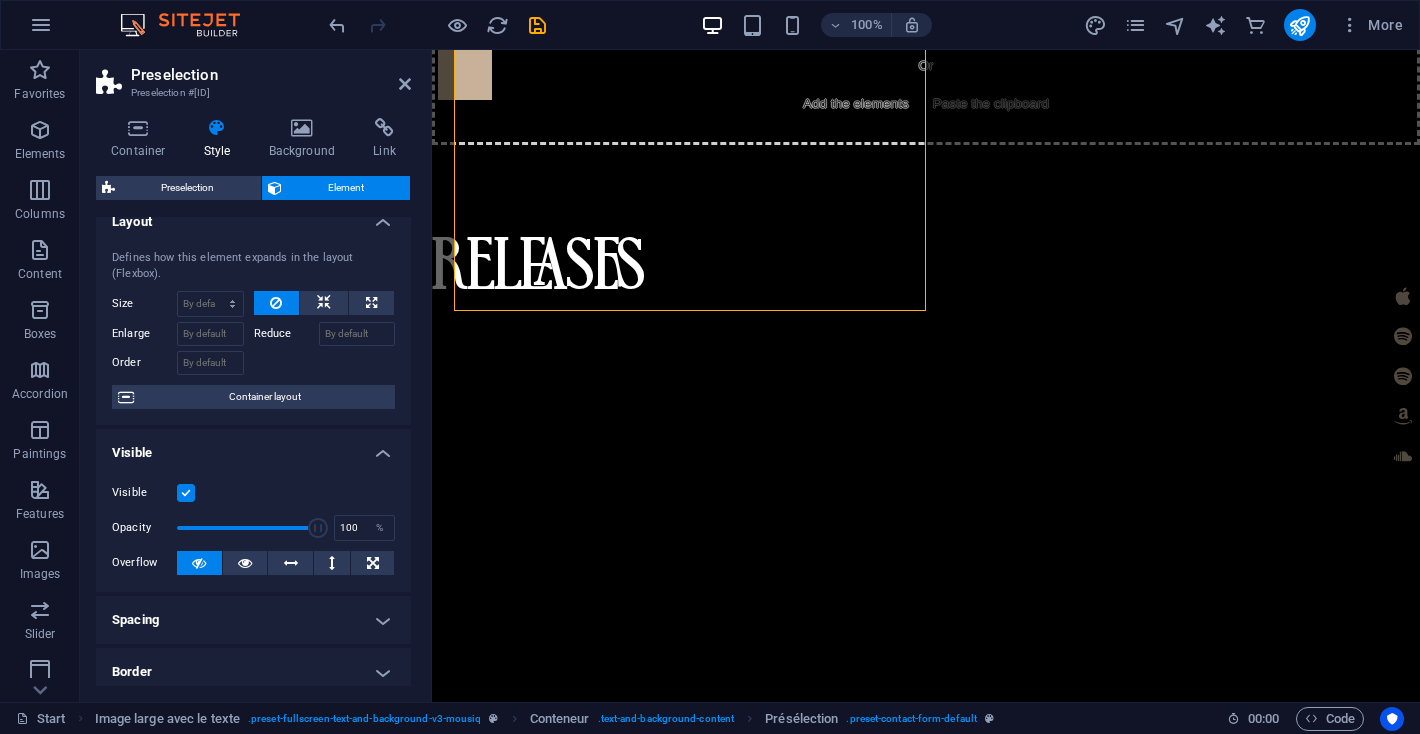 scroll, scrollTop: 0, scrollLeft: 0, axis: both 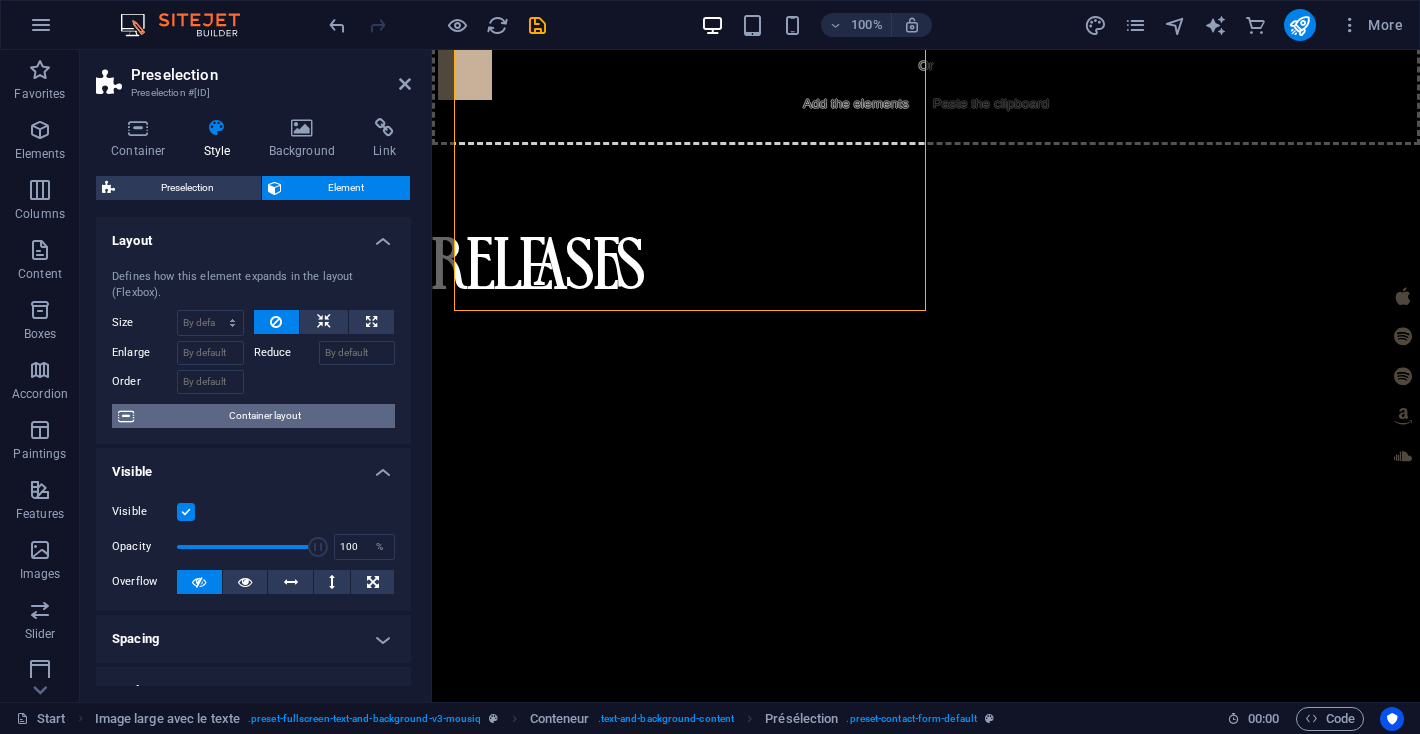 click on "Container layout" at bounding box center (265, 415) 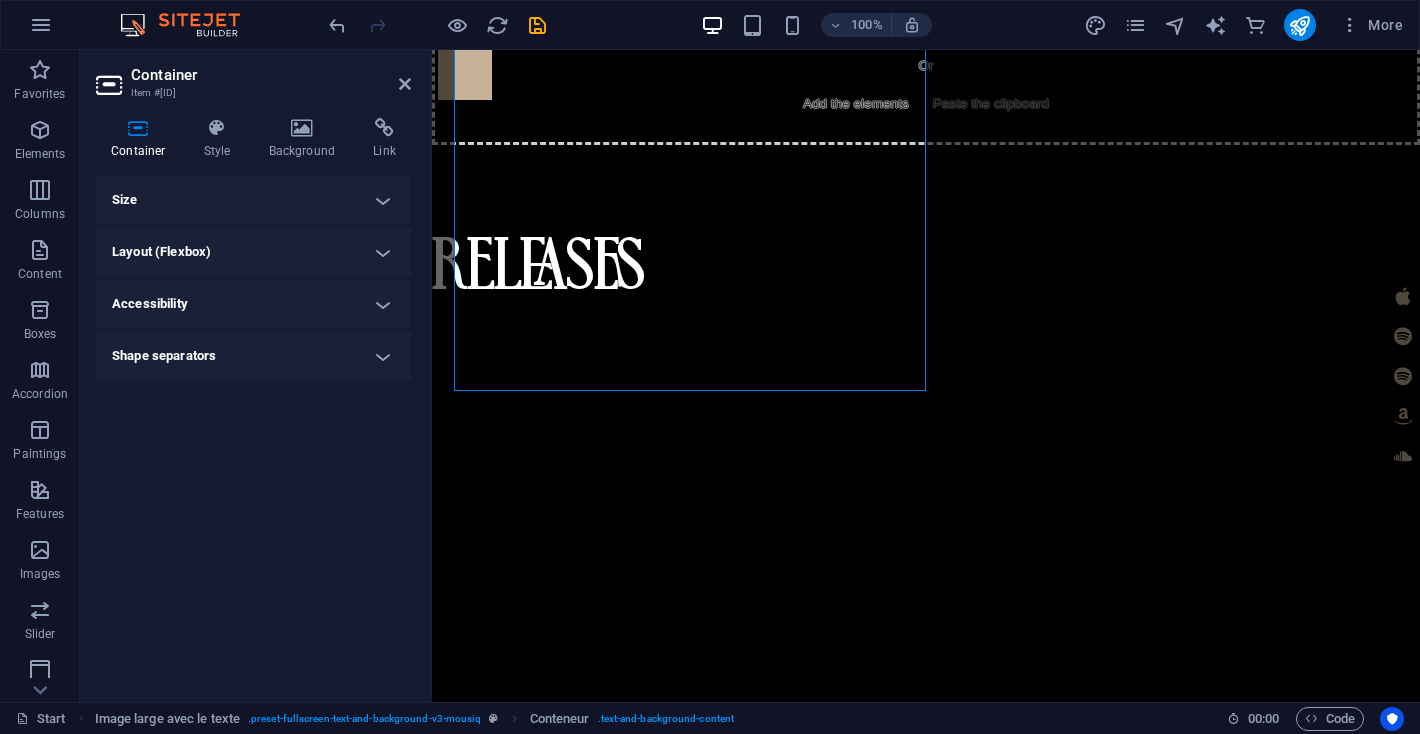 click on "Size" at bounding box center (253, 200) 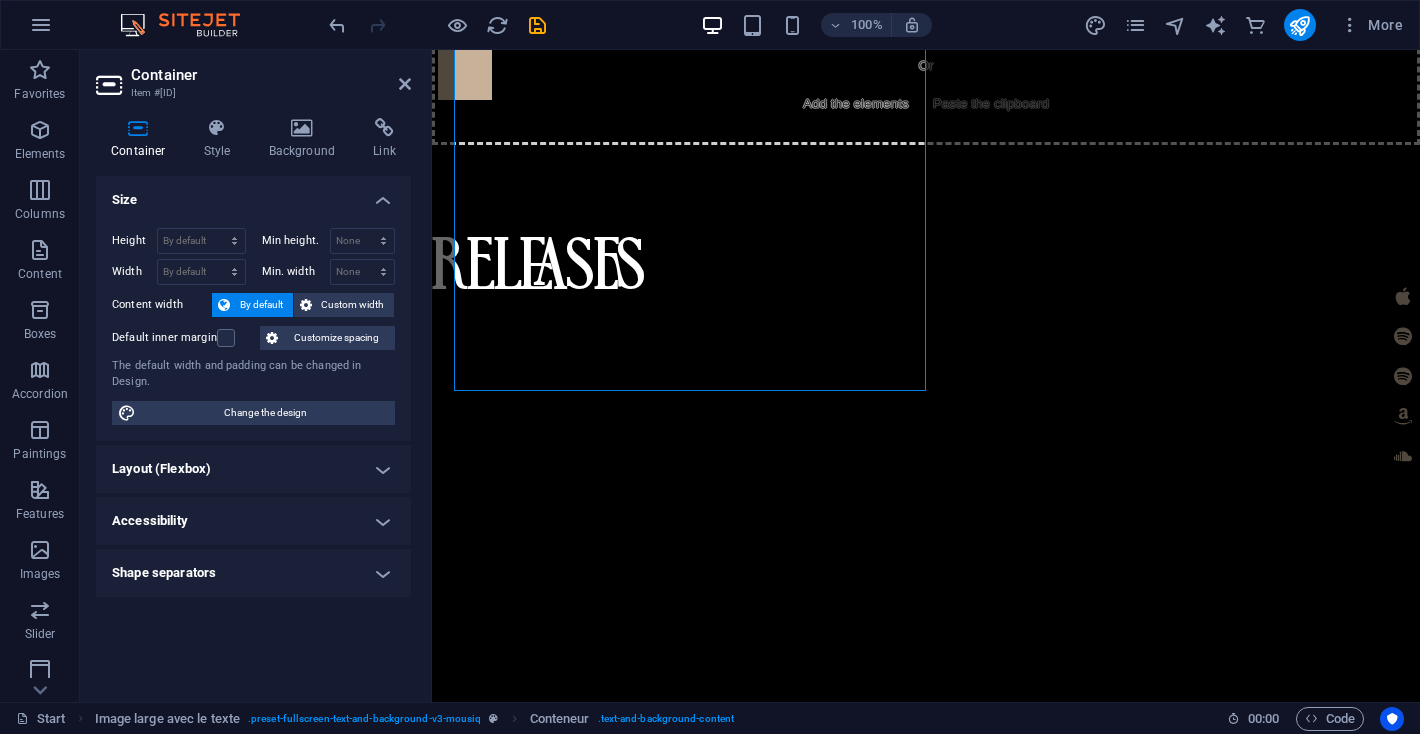click on "Layout (Flexbox)" at bounding box center (253, 469) 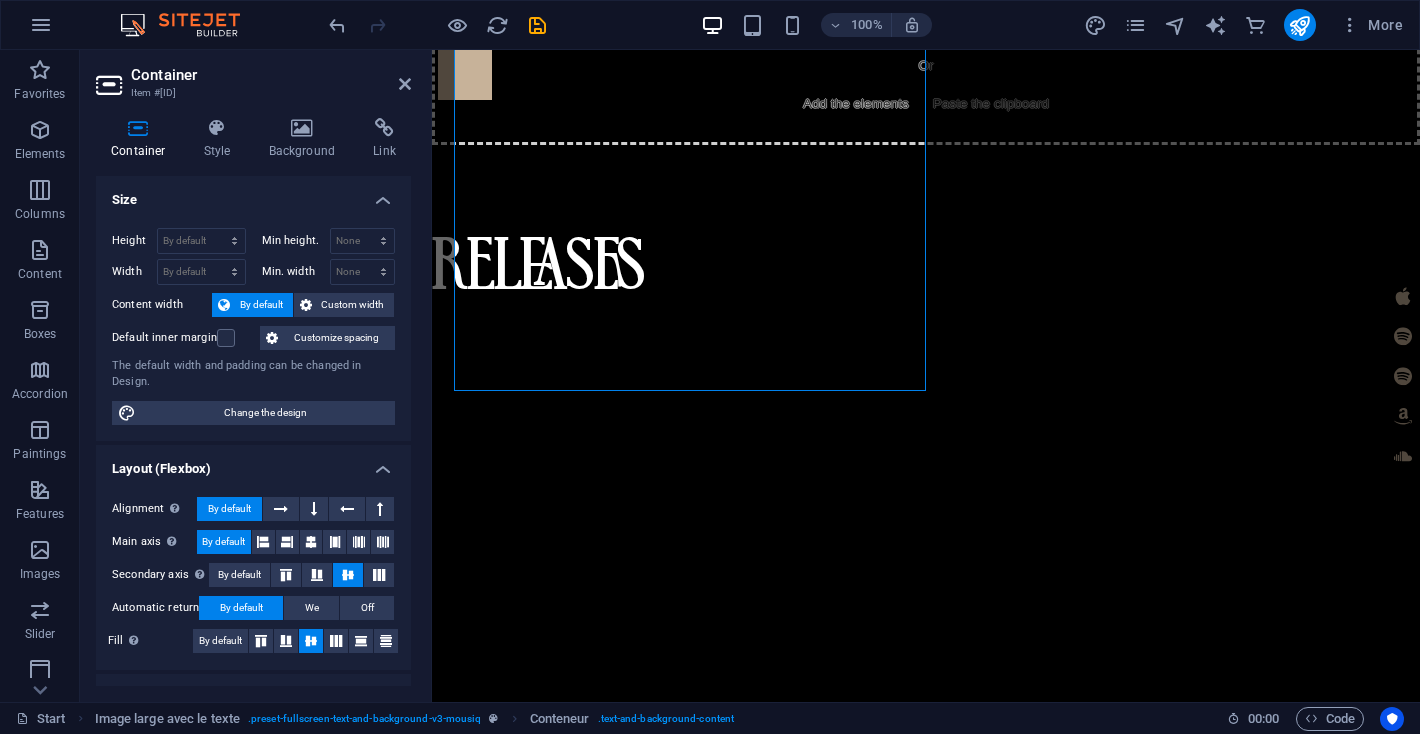 scroll, scrollTop: 87, scrollLeft: 0, axis: vertical 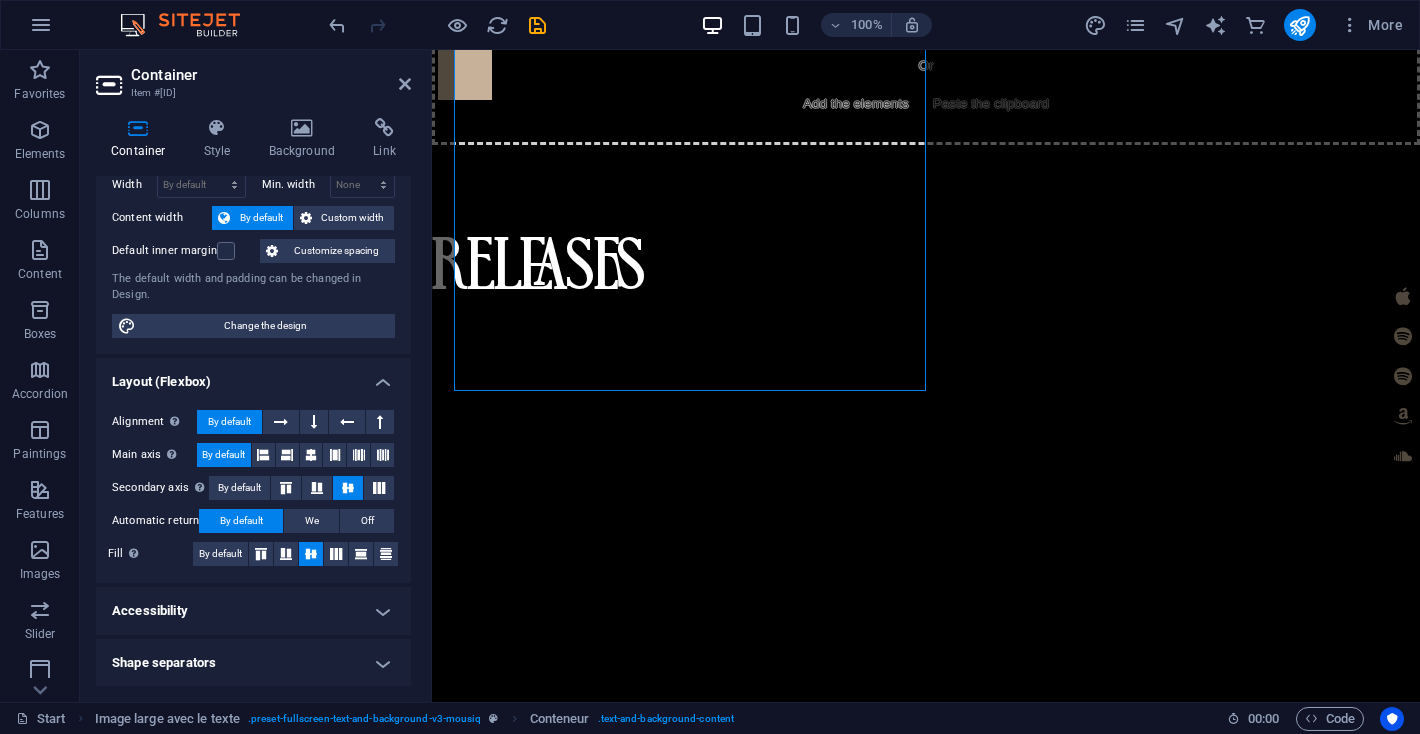 click on "Accessibility" at bounding box center (253, 611) 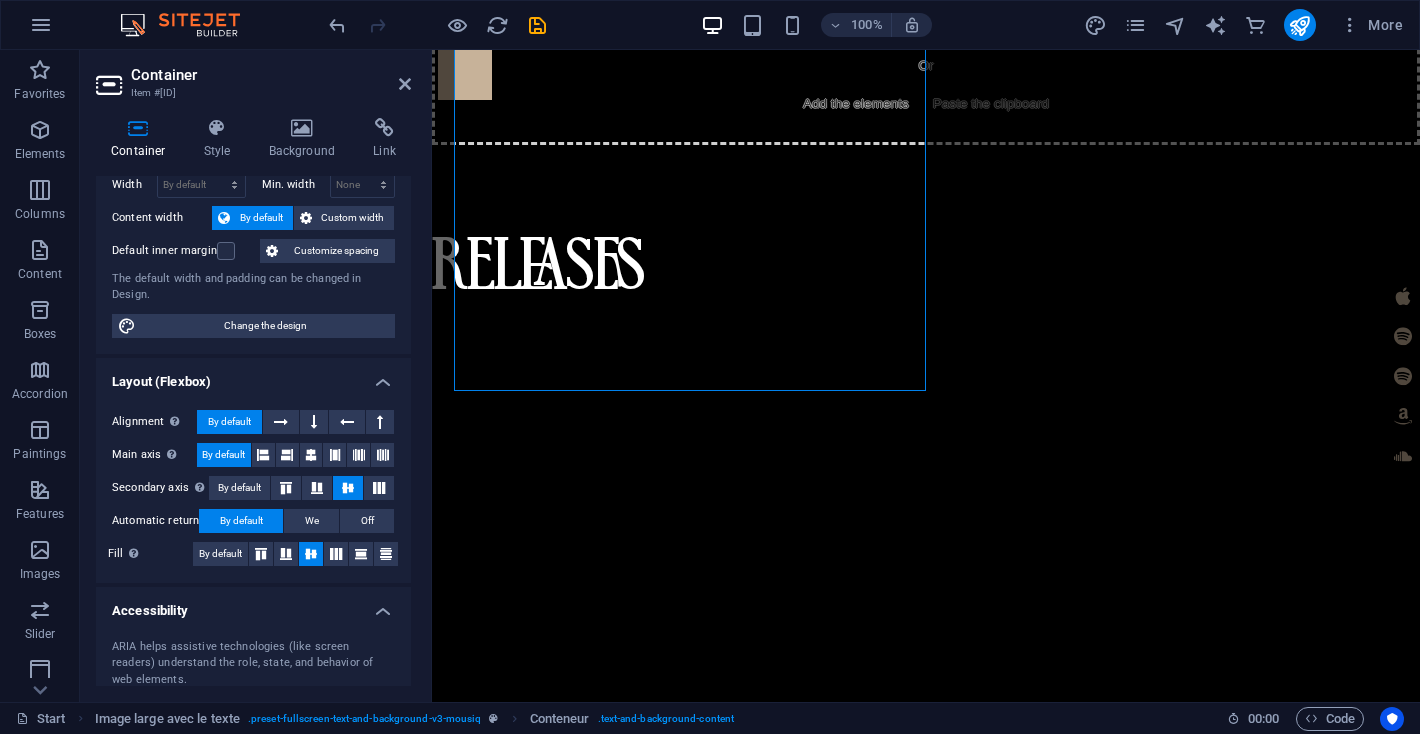 scroll, scrollTop: 221, scrollLeft: 0, axis: vertical 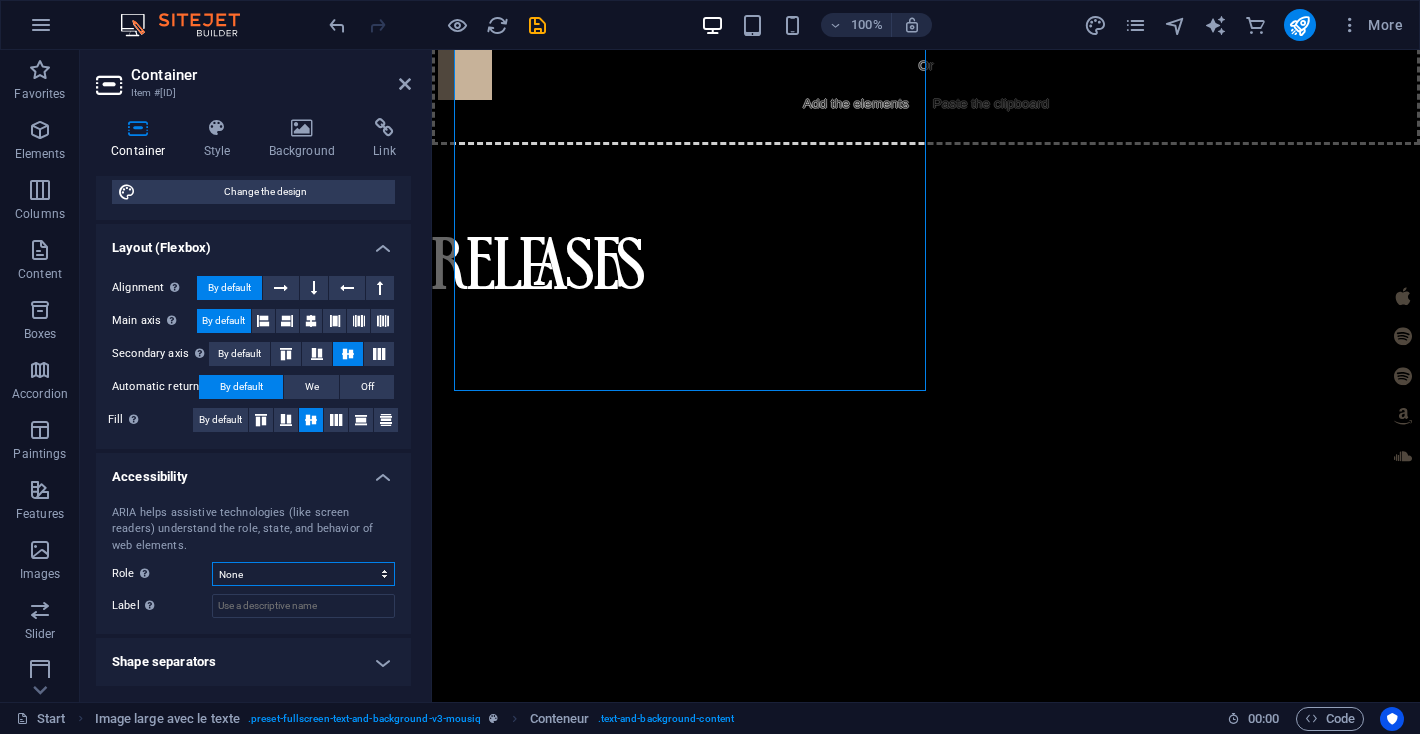 click on "None Alert Article Banner How Complementary Dialog Stubborn Marquee Footer Presentation Region Section Separator Status Timer" at bounding box center [303, 574] 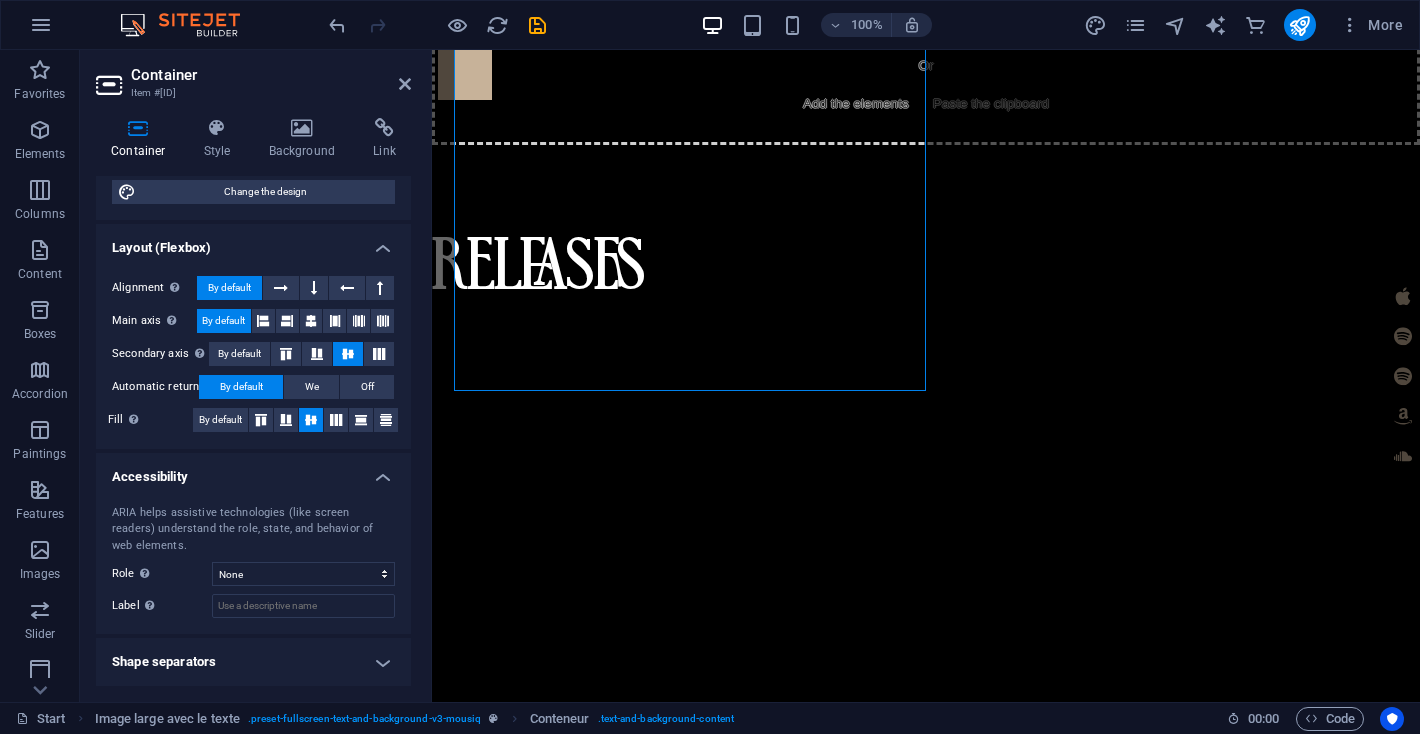 click on "Shape separators" at bounding box center (253, 662) 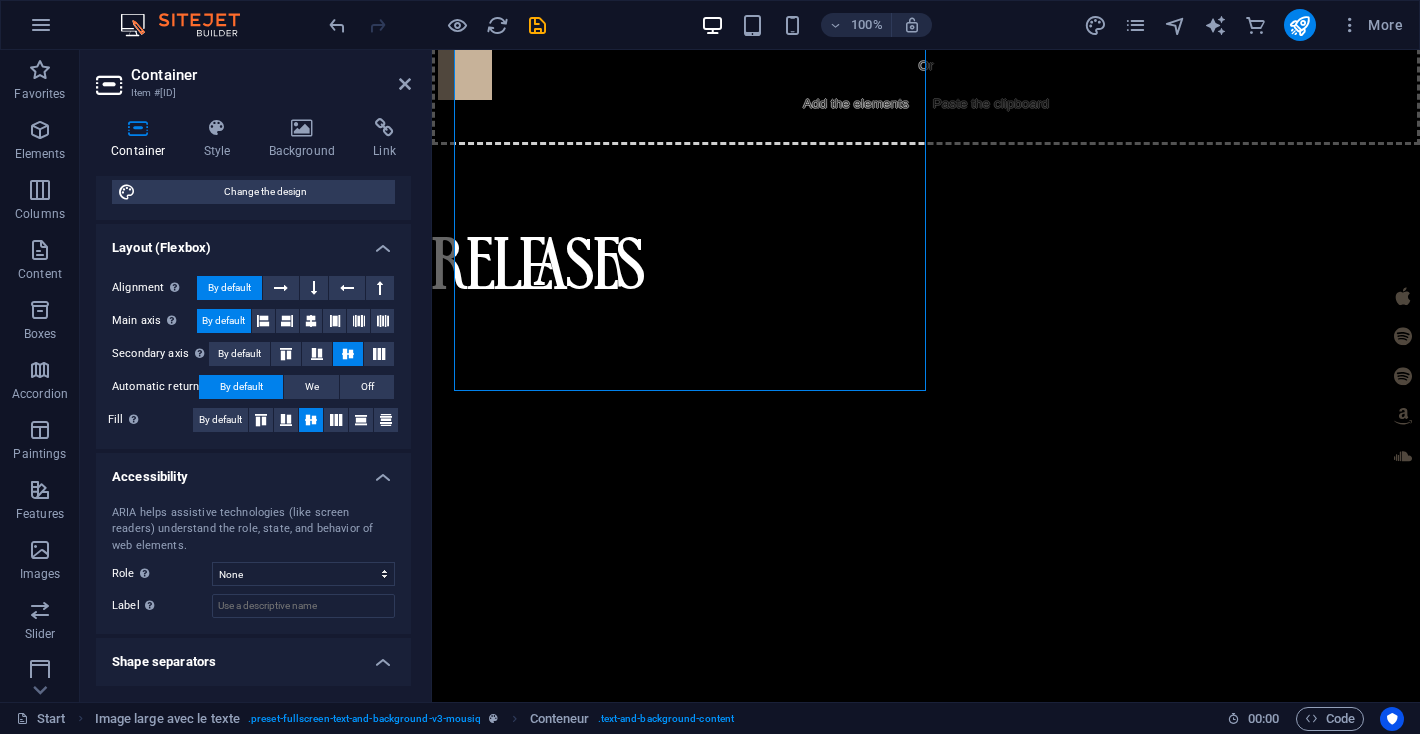 scroll, scrollTop: 265, scrollLeft: 0, axis: vertical 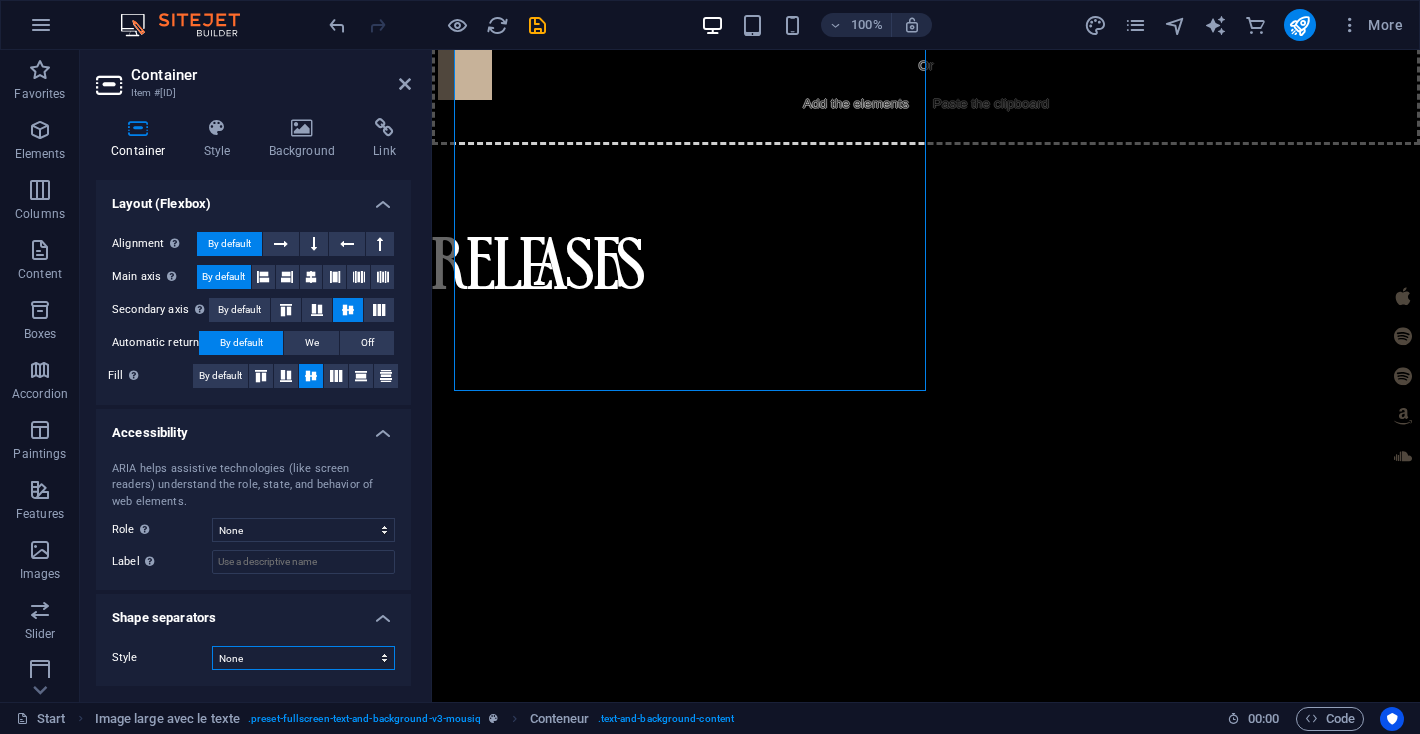 click on "None Triangle Square Diagonal Polygon 1 Polygon 2 Zigzag Several zigzags Waves Several waves Semicircle Round Circle with shadow Buildings Hexagons Clouds Several clouds Fan Pyramids Book Paint drops Flames Shredded paper Arrow" at bounding box center [303, 658] 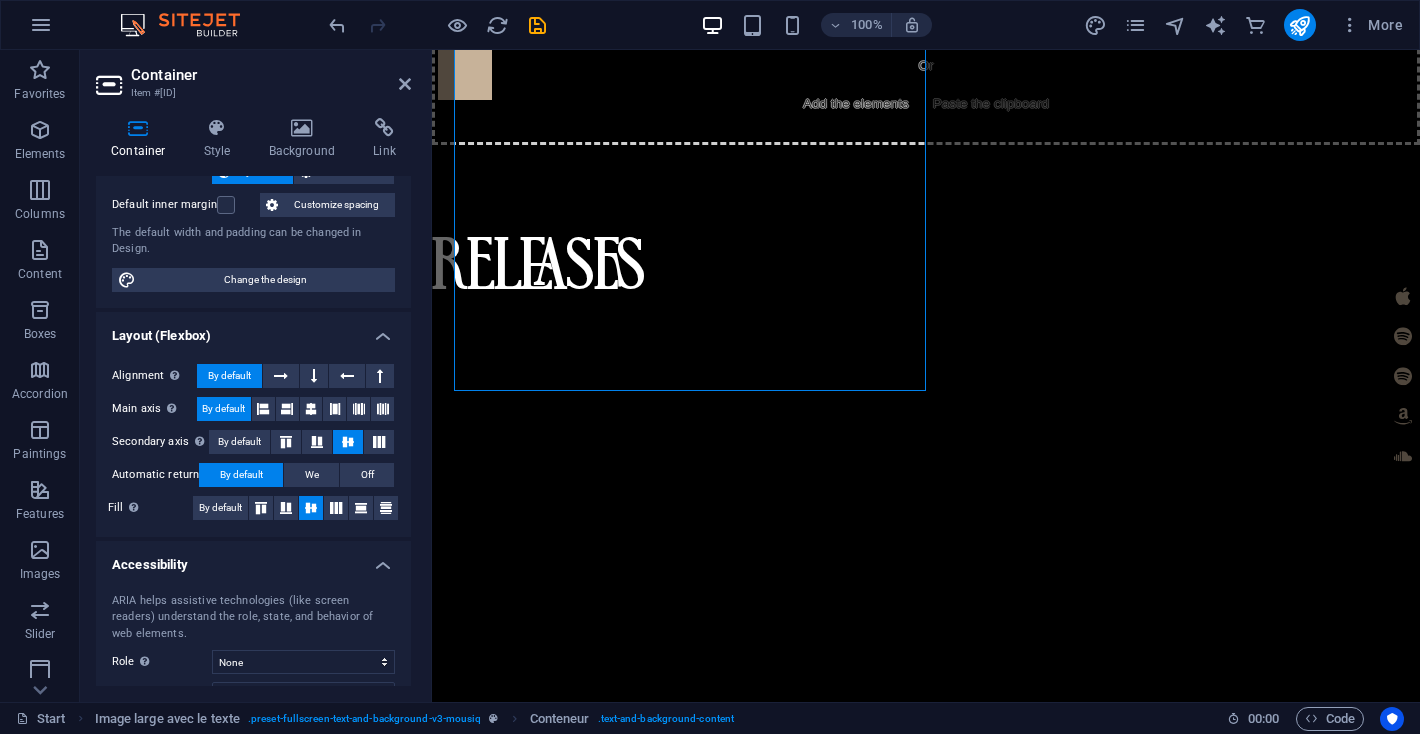 scroll, scrollTop: 0, scrollLeft: 0, axis: both 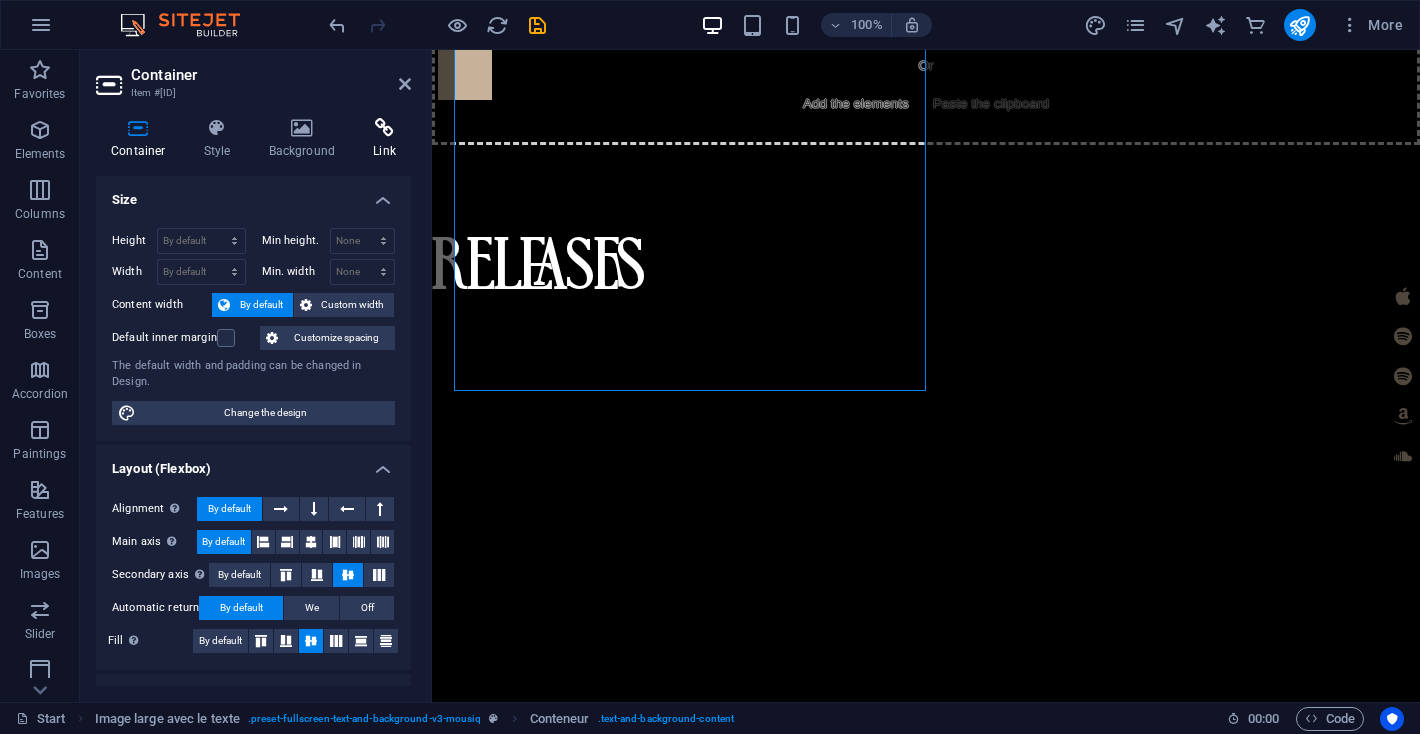 click at bounding box center [384, 128] 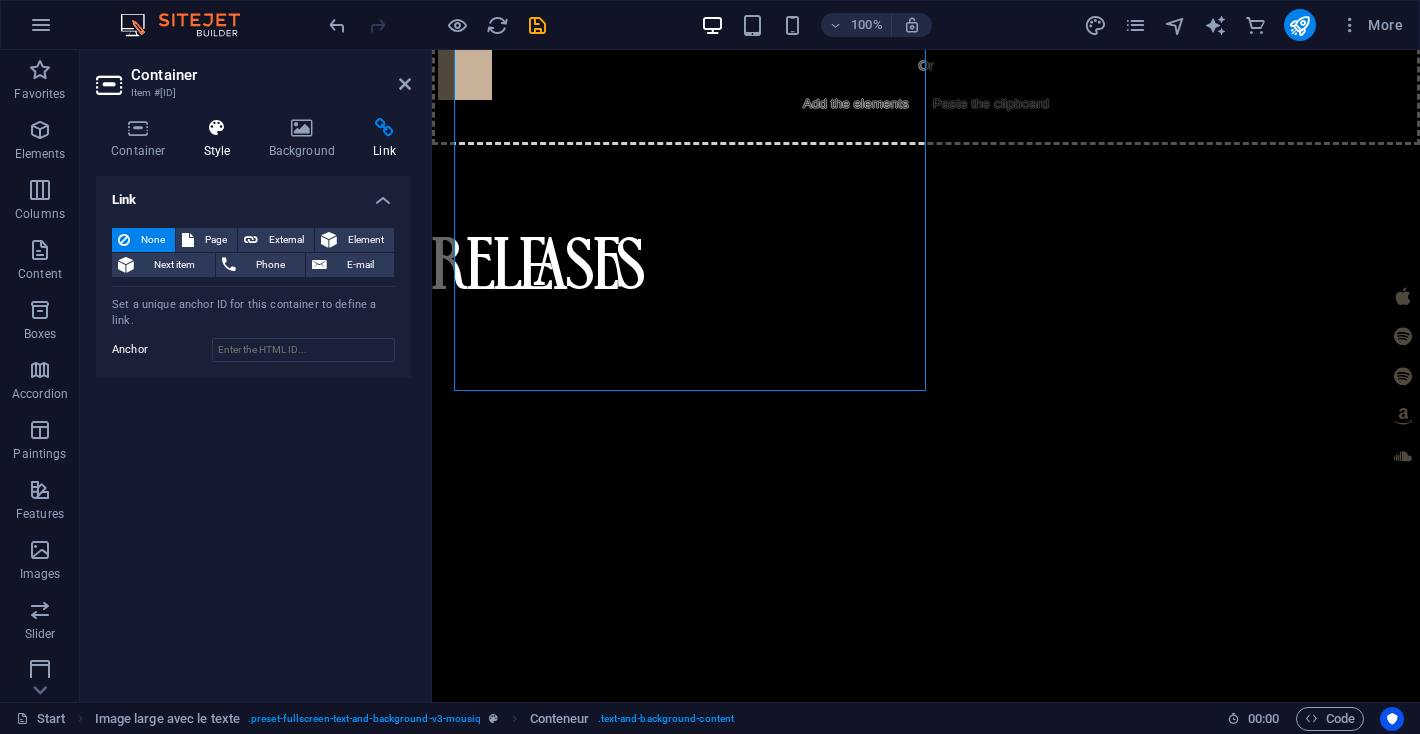 click at bounding box center [217, 128] 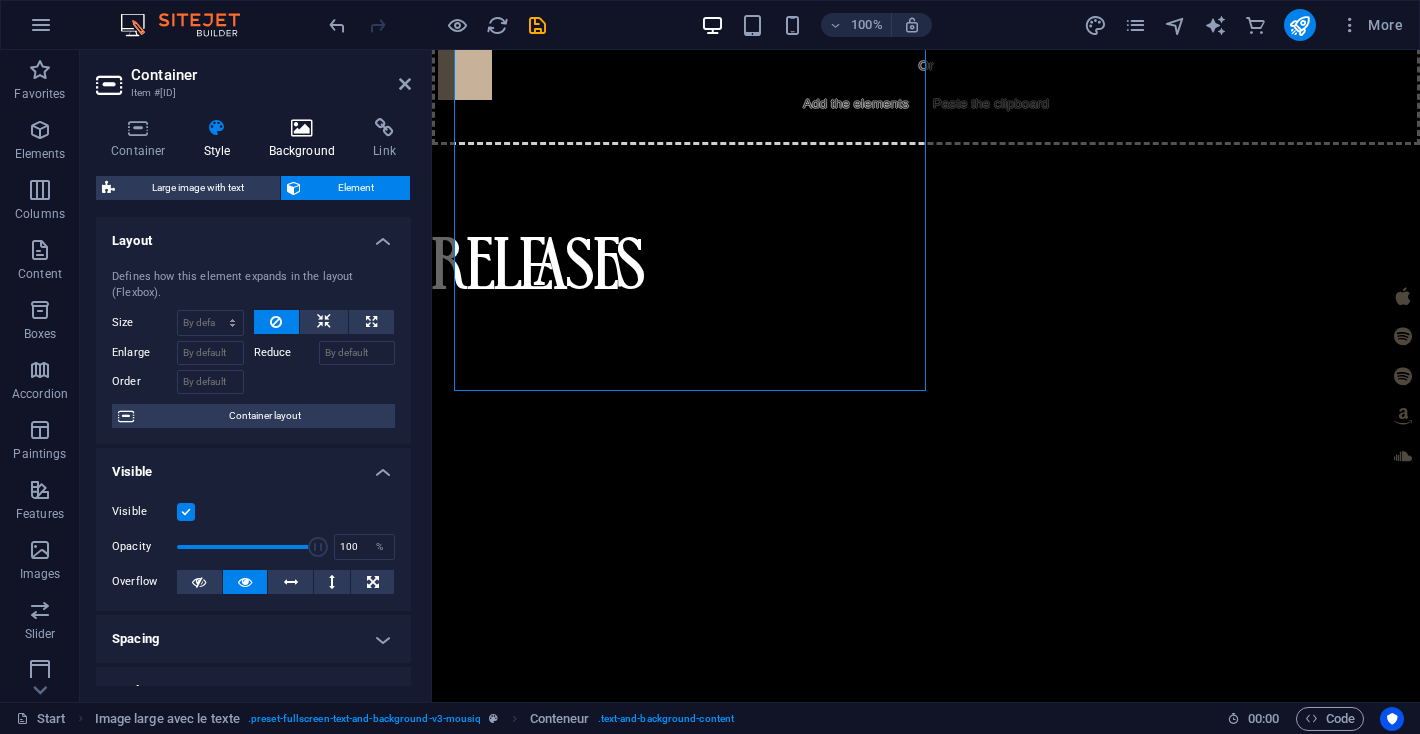 click on "Background" at bounding box center (302, 151) 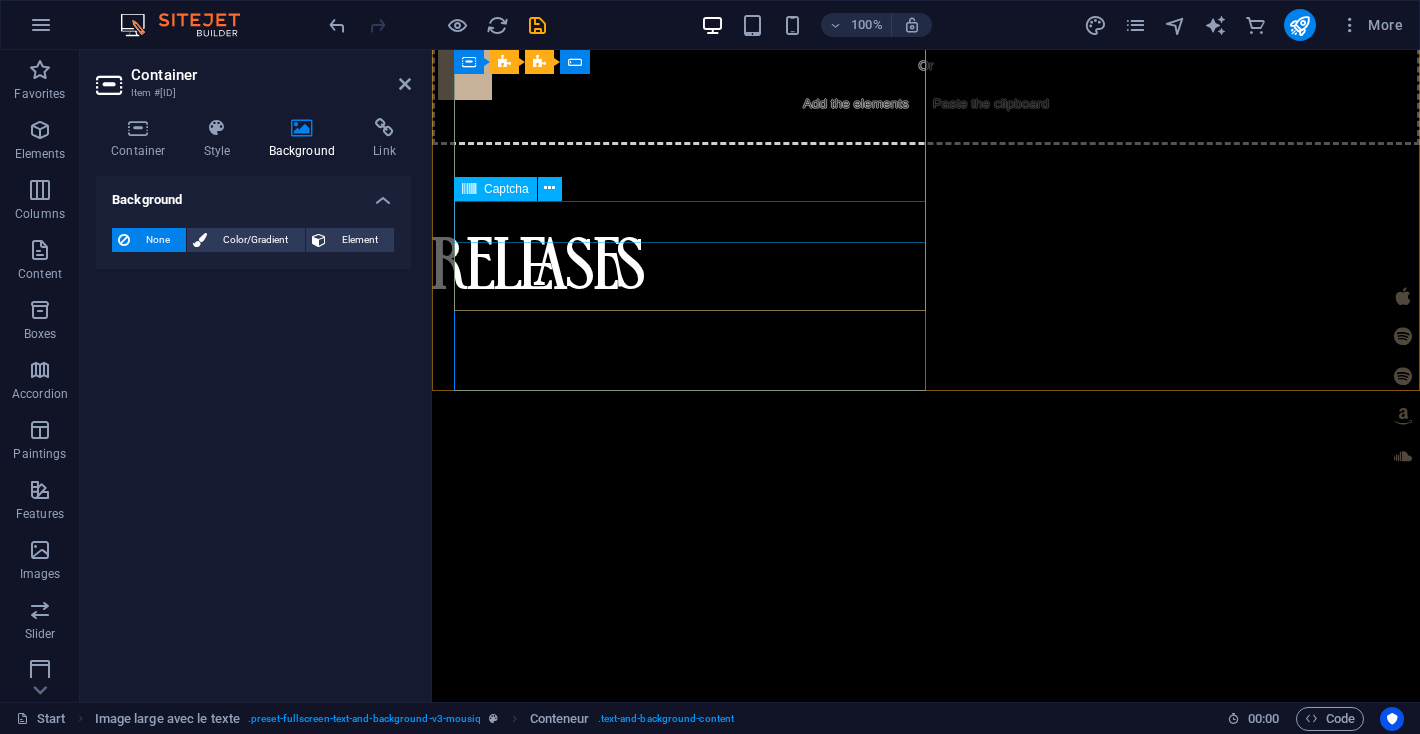 click on "Unreadable? Regenerate." at bounding box center [937, 3719] 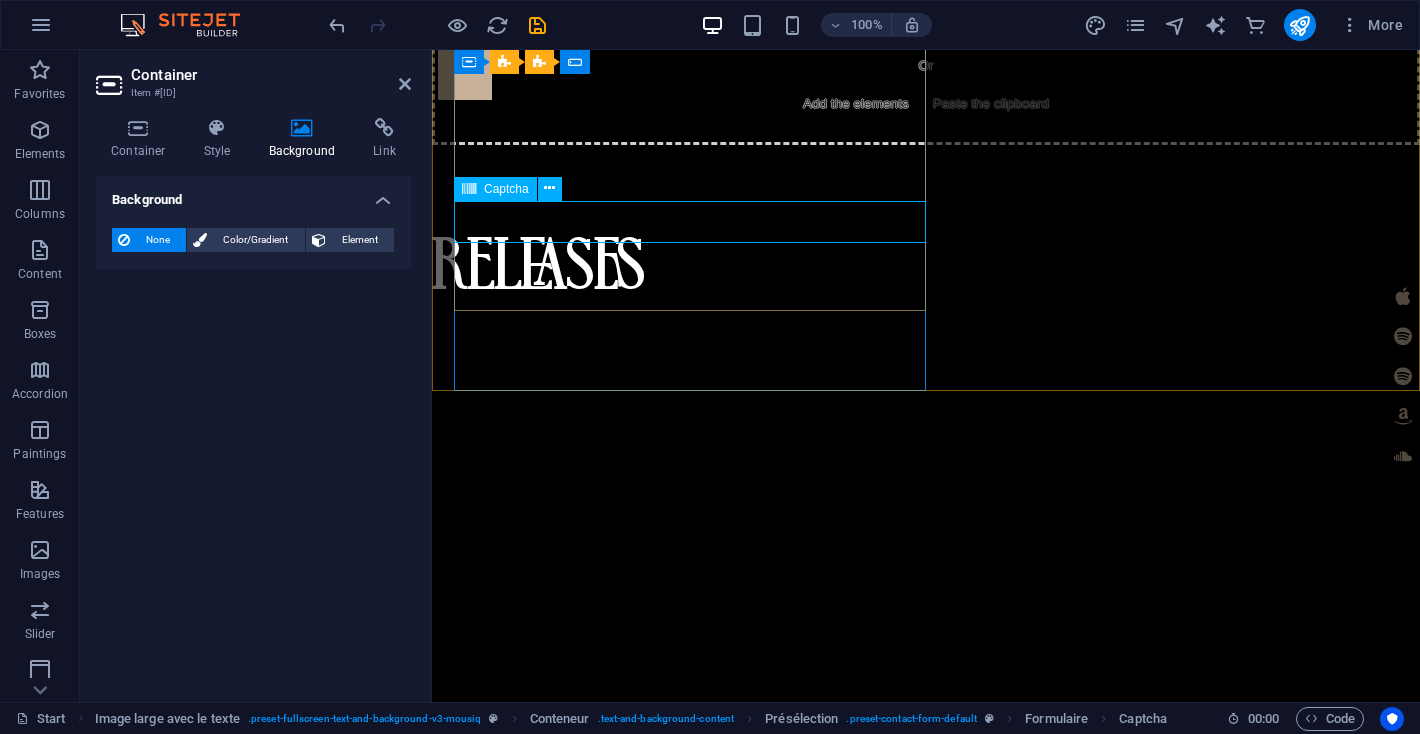 click on "Captcha" at bounding box center (506, 189) 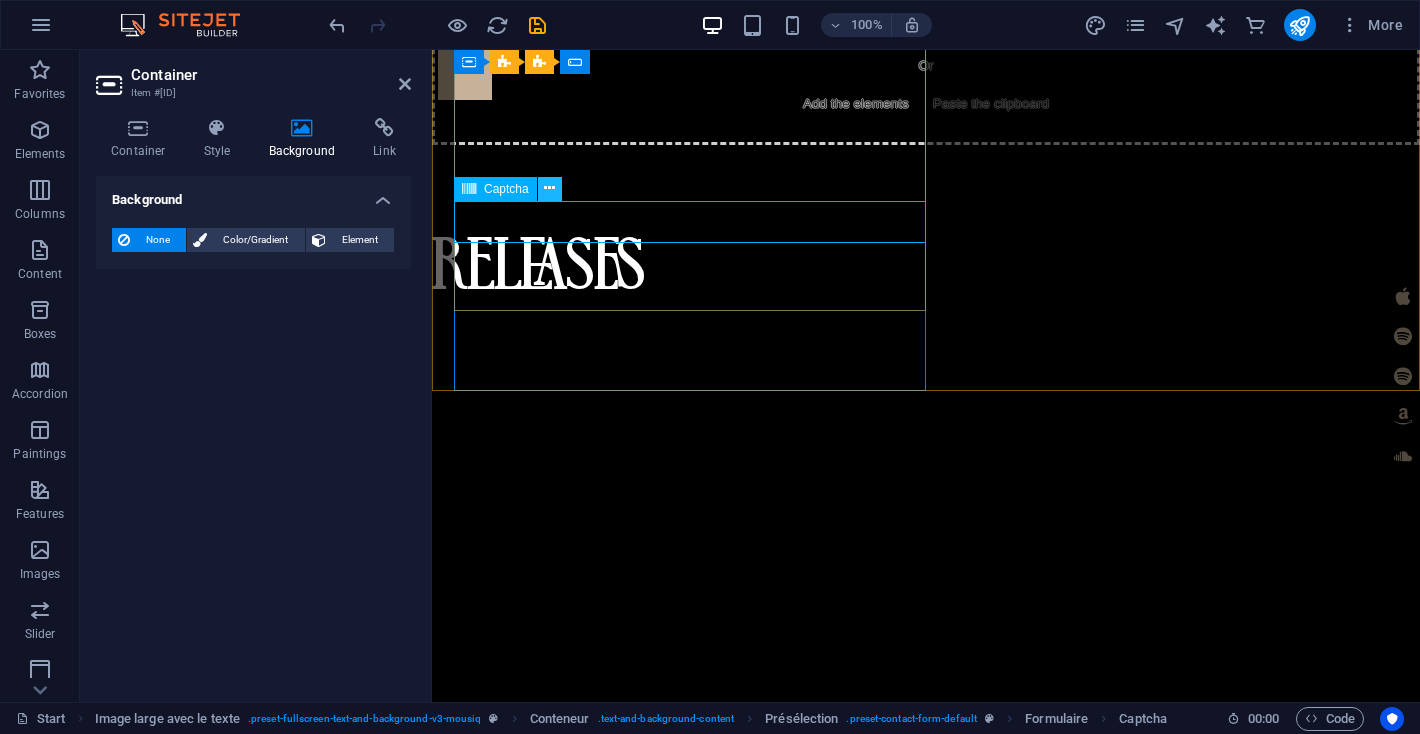click at bounding box center [549, 188] 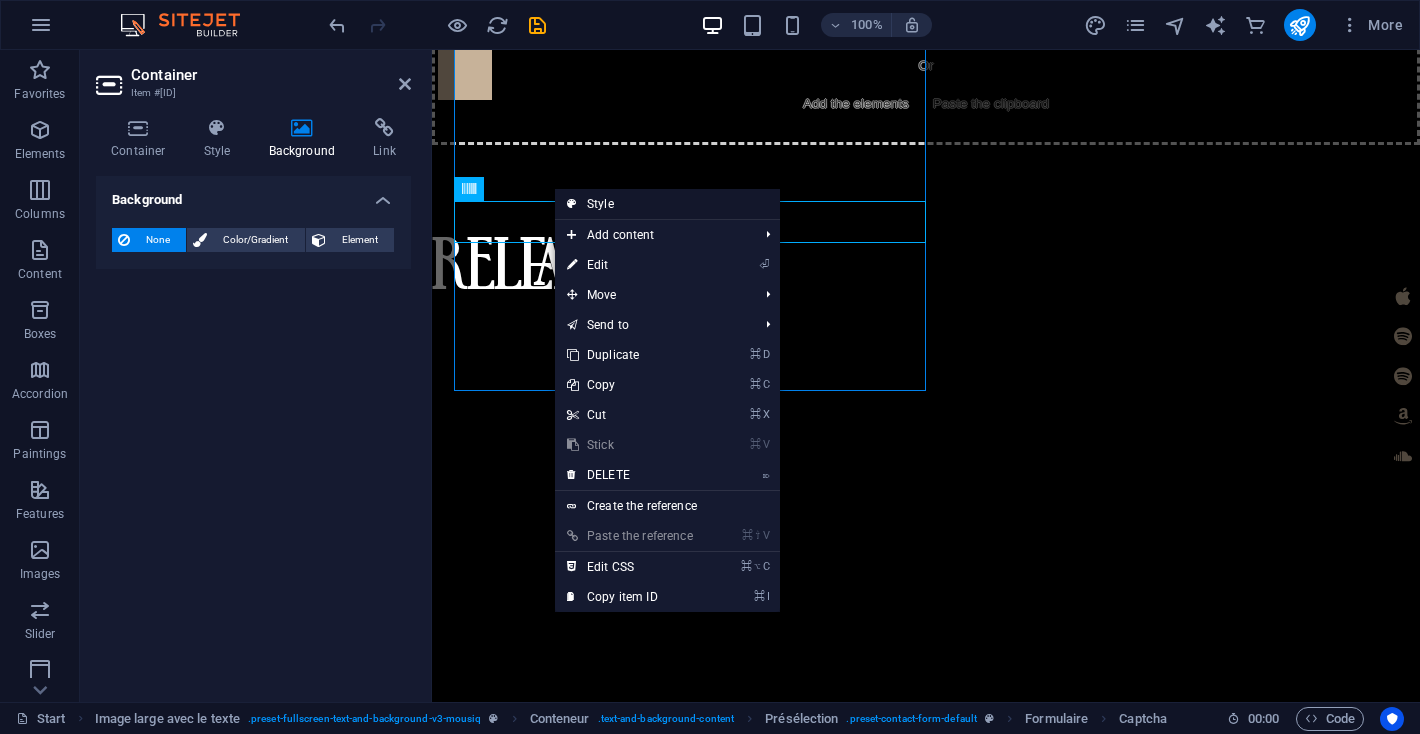 click on "Style" at bounding box center [600, 204] 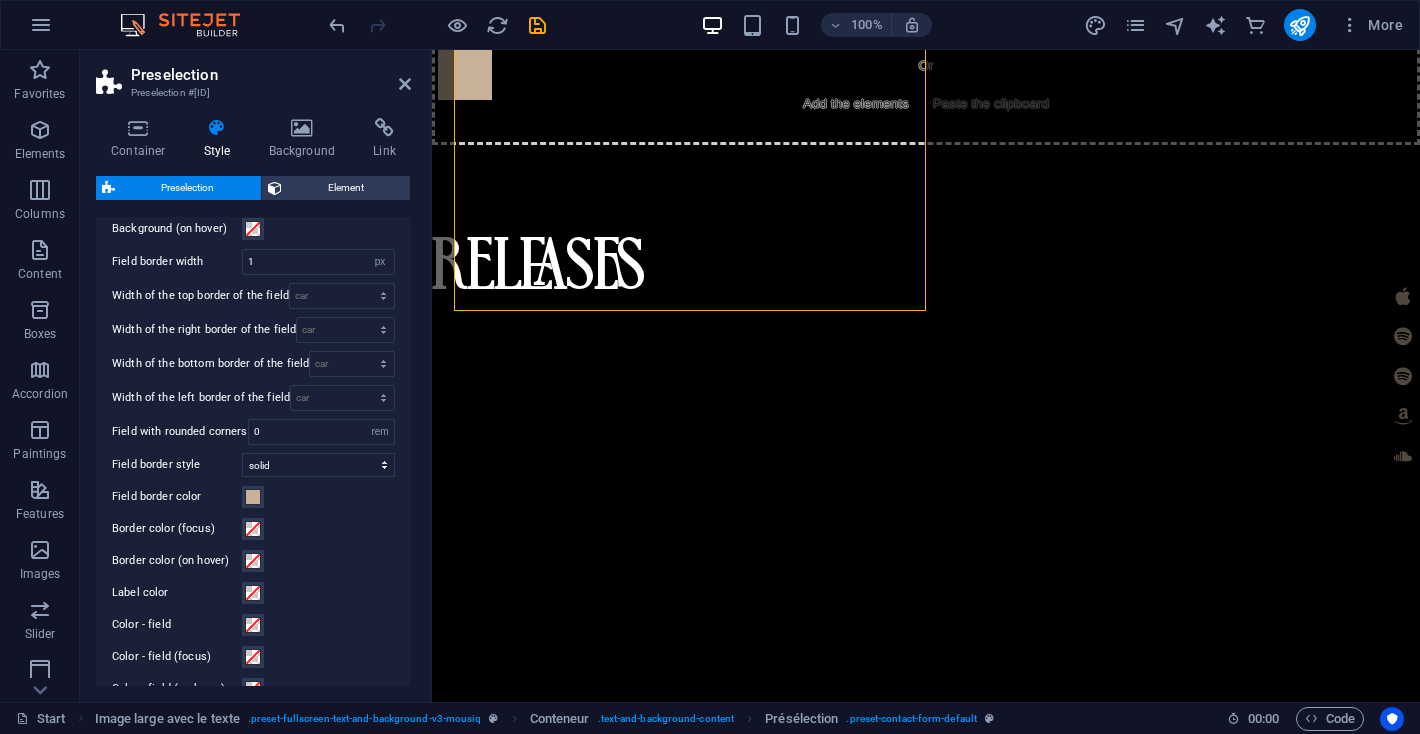 scroll, scrollTop: 395, scrollLeft: 0, axis: vertical 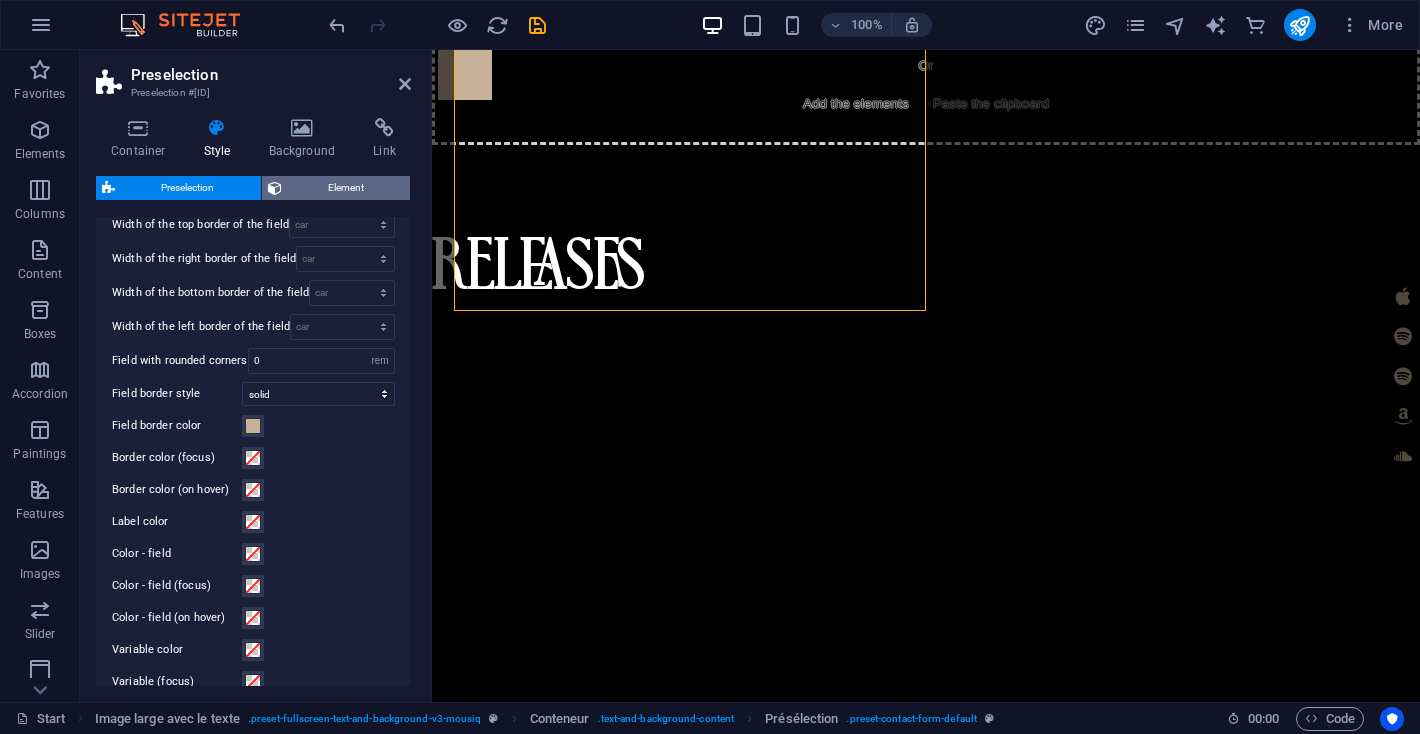 click on "Element" at bounding box center (346, 187) 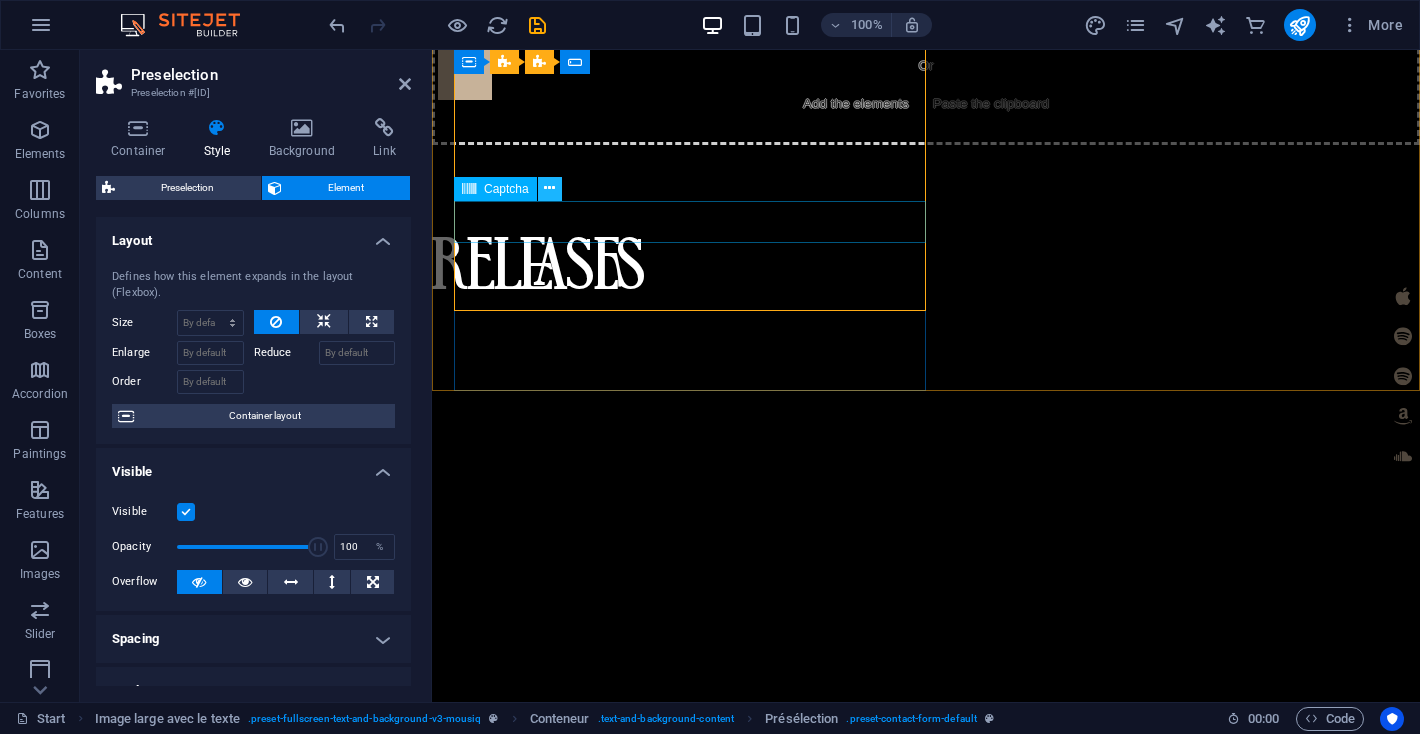 click at bounding box center (549, 188) 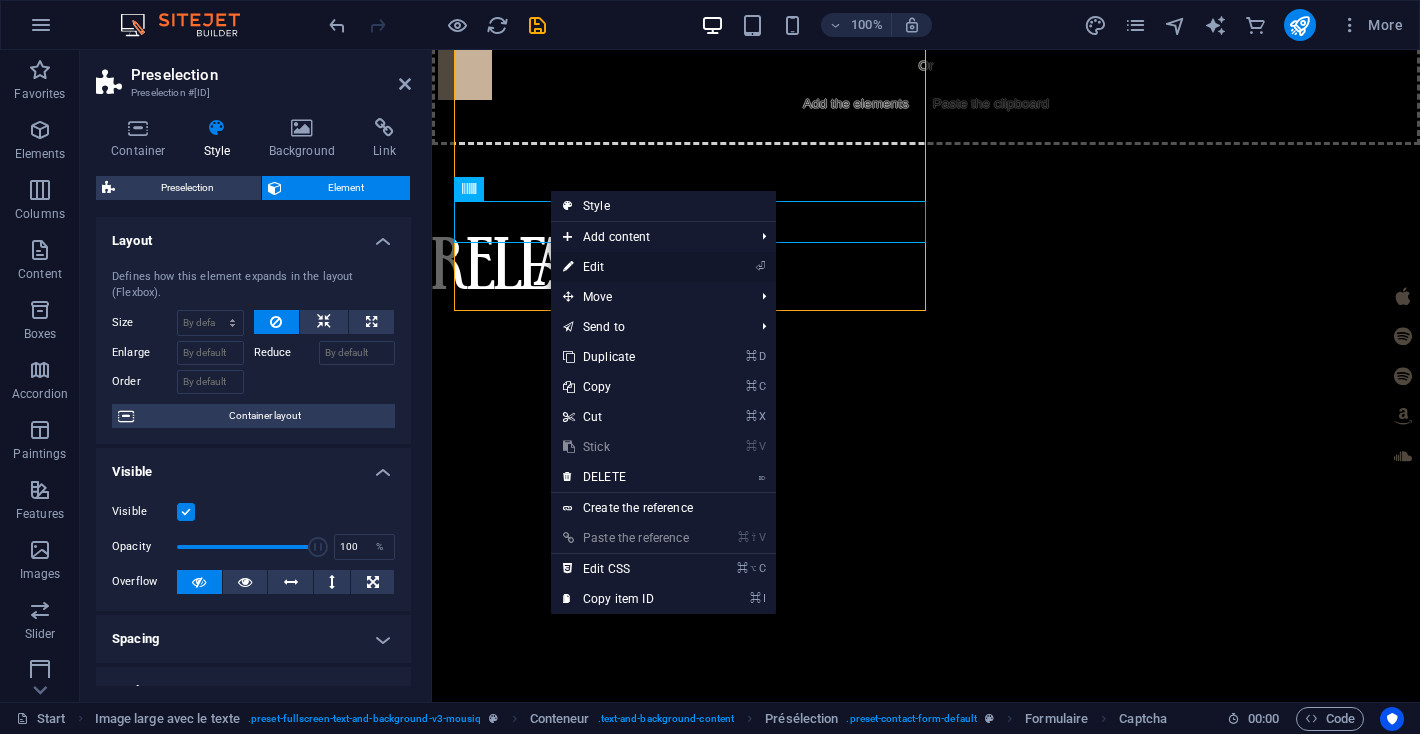 click on "Edit" at bounding box center (594, 267) 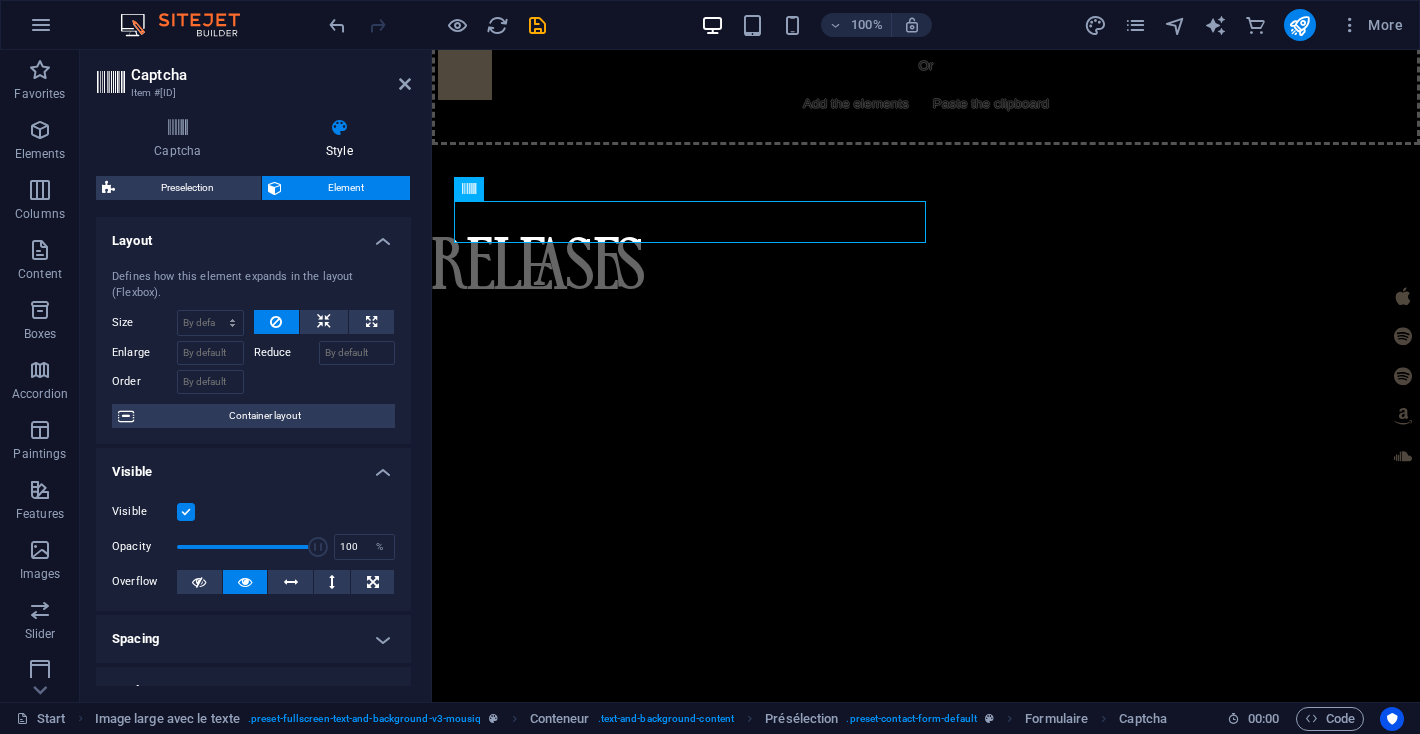 click on "Captcha" at bounding box center [159, 75] 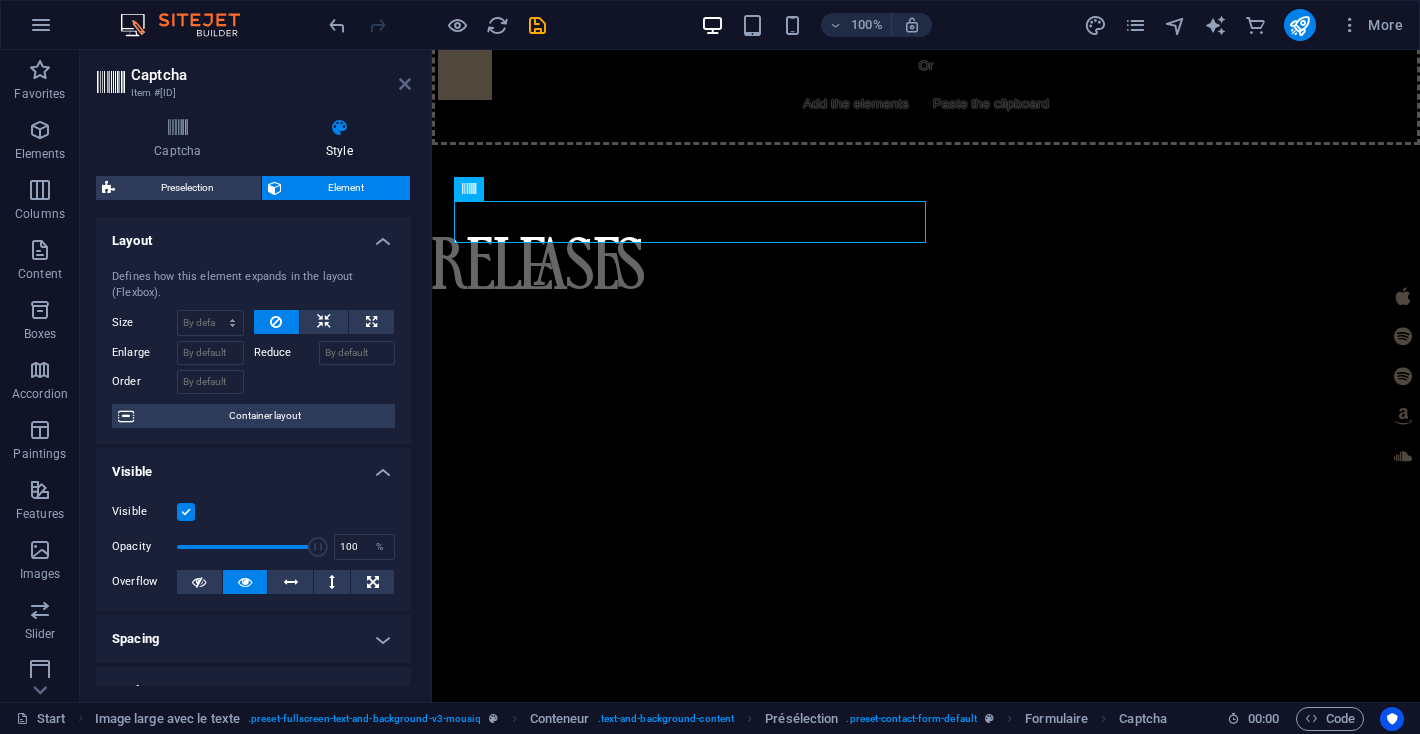 click at bounding box center [405, 84] 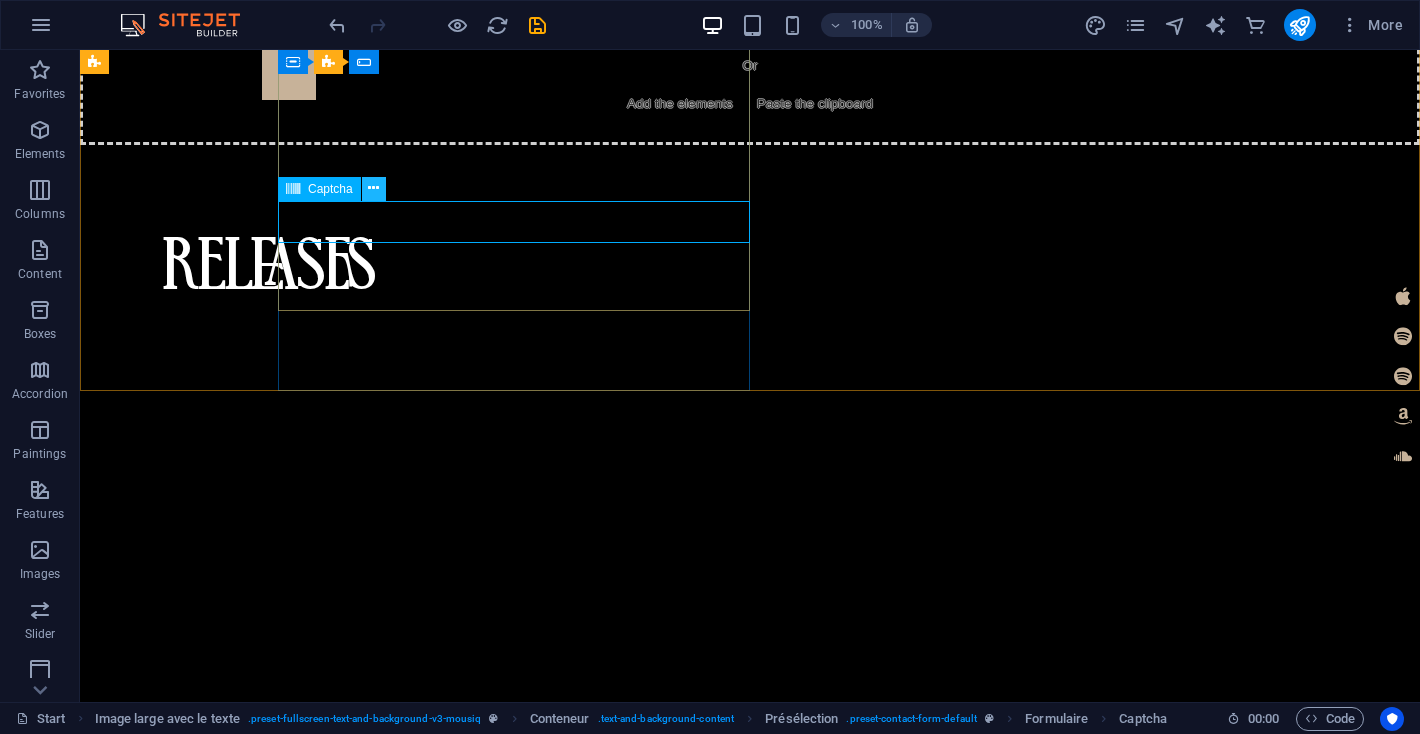 click at bounding box center (373, 188) 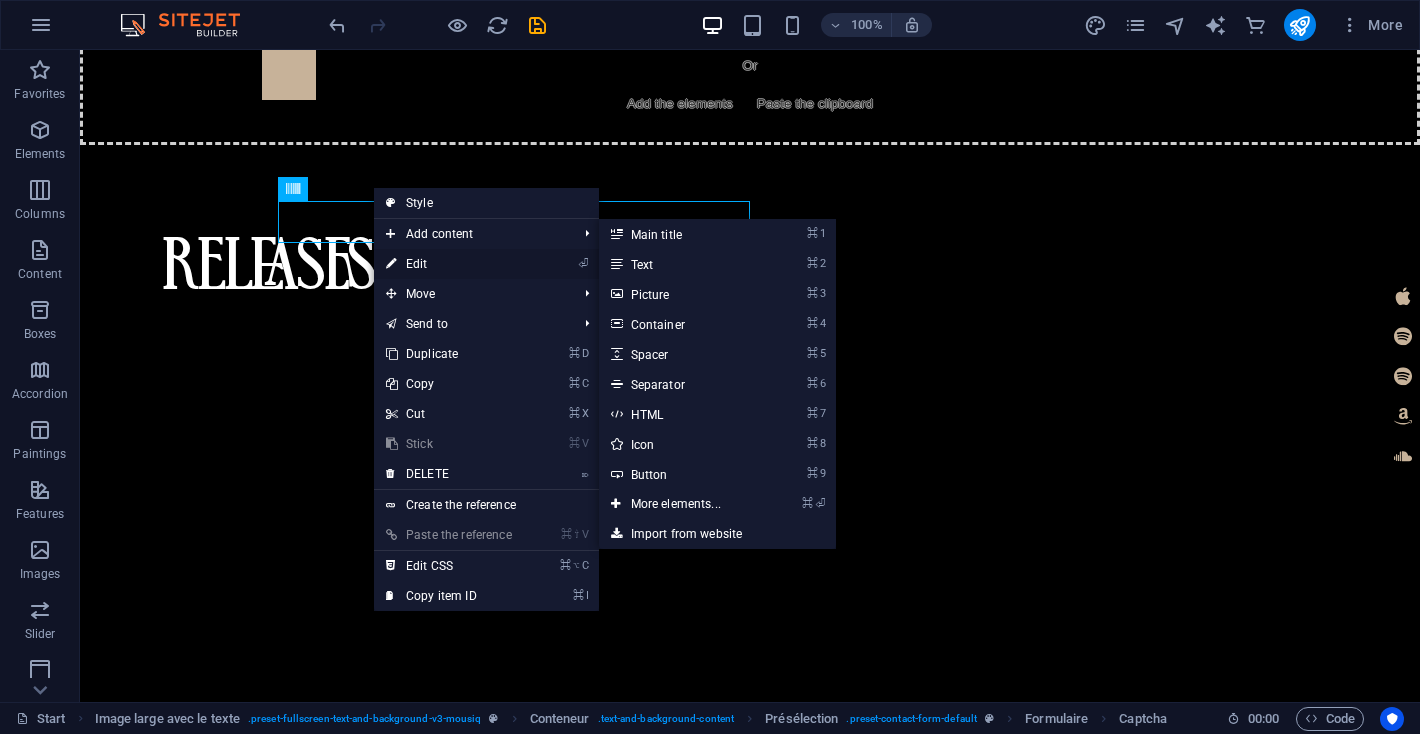 click on "⏎ Edit" at bounding box center [449, 264] 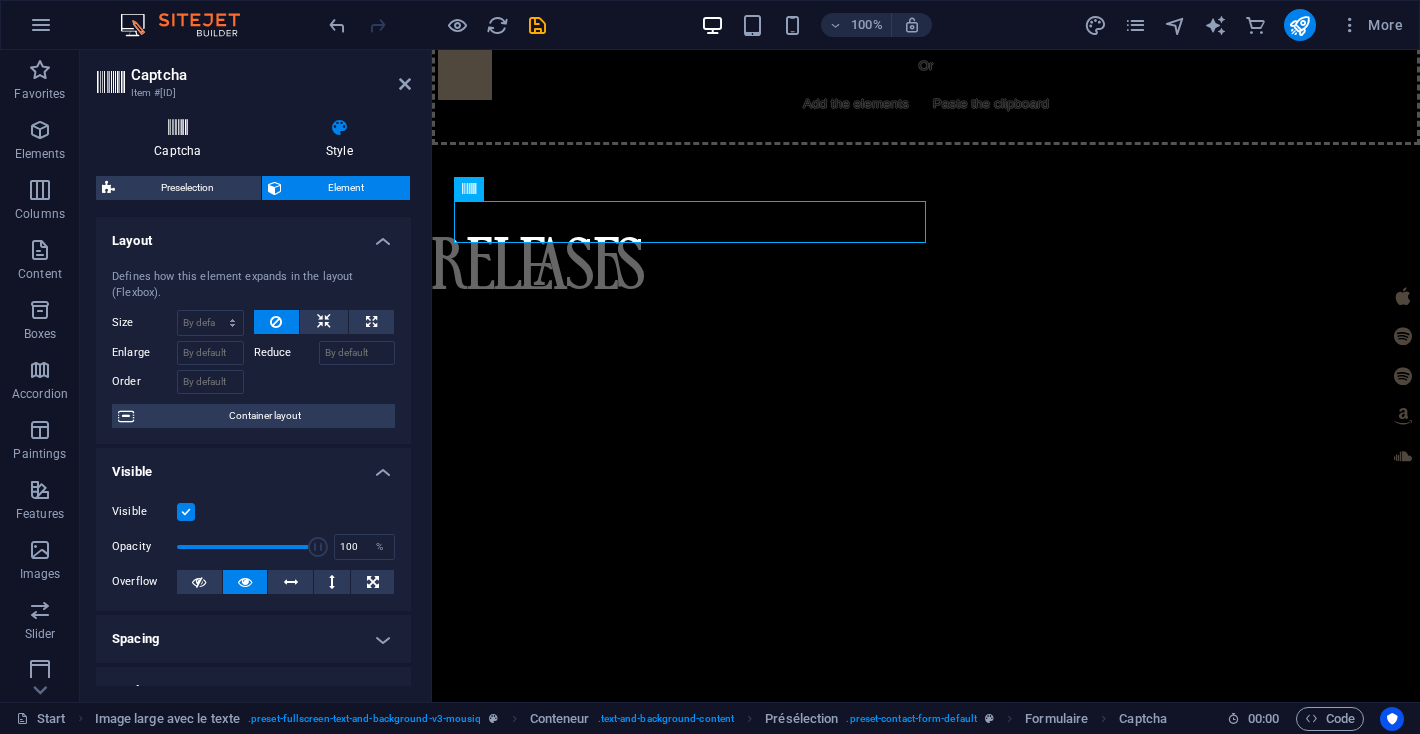 click at bounding box center (178, 128) 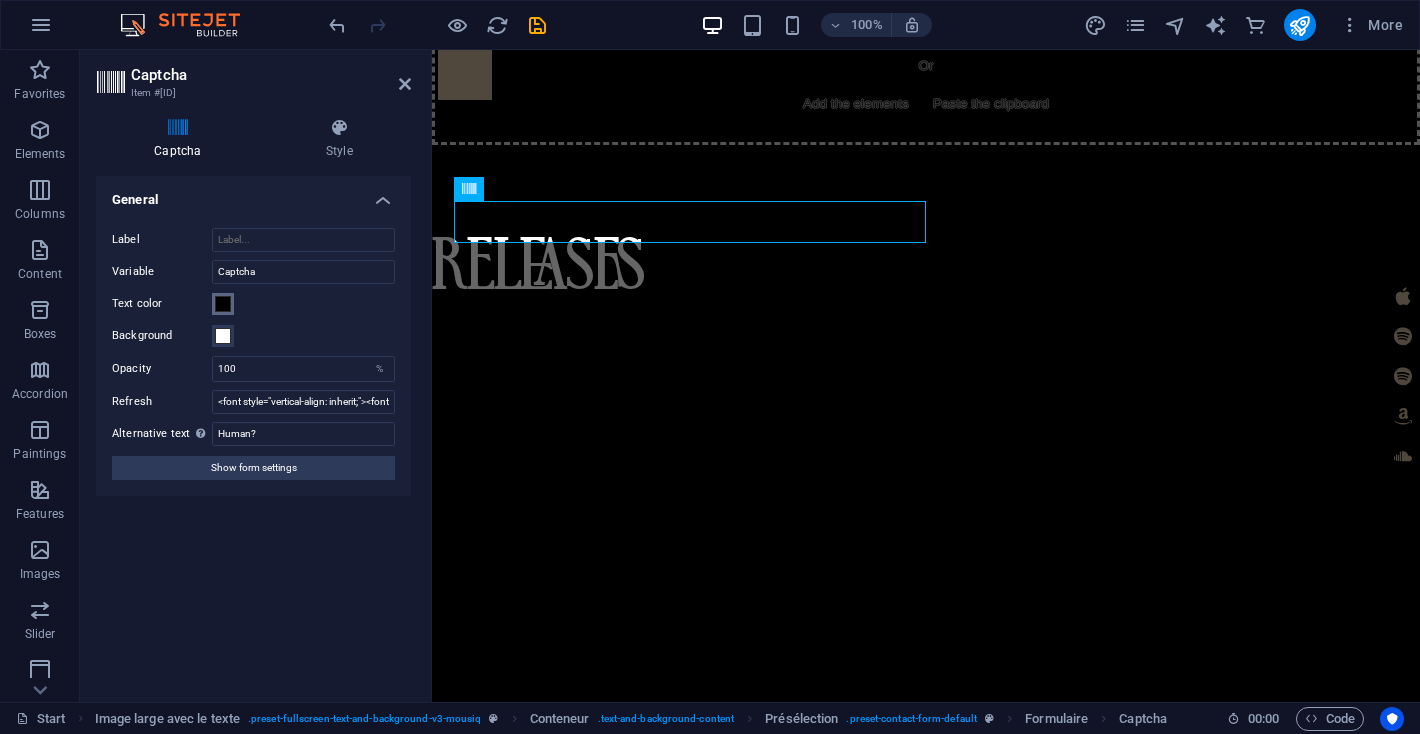 click at bounding box center (223, 304) 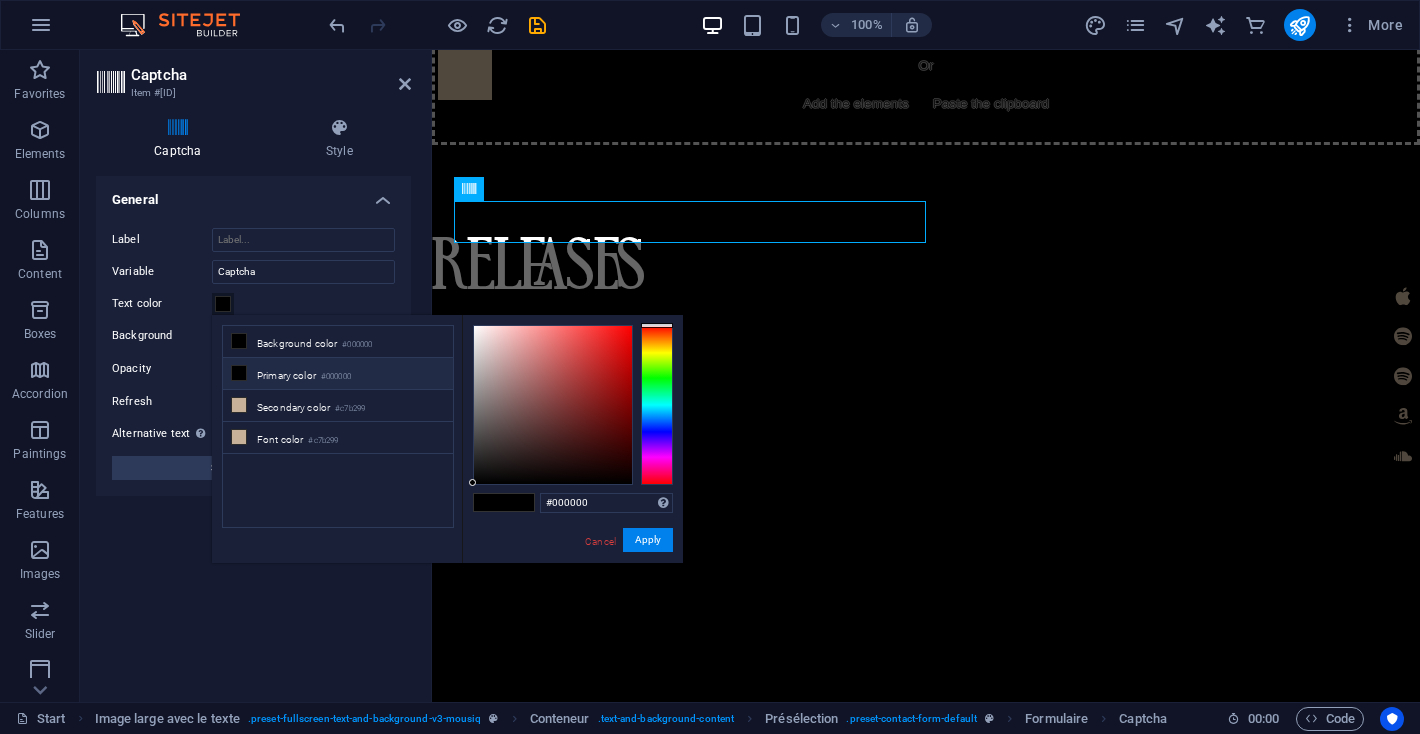 click on "Primary color" at bounding box center (286, 375) 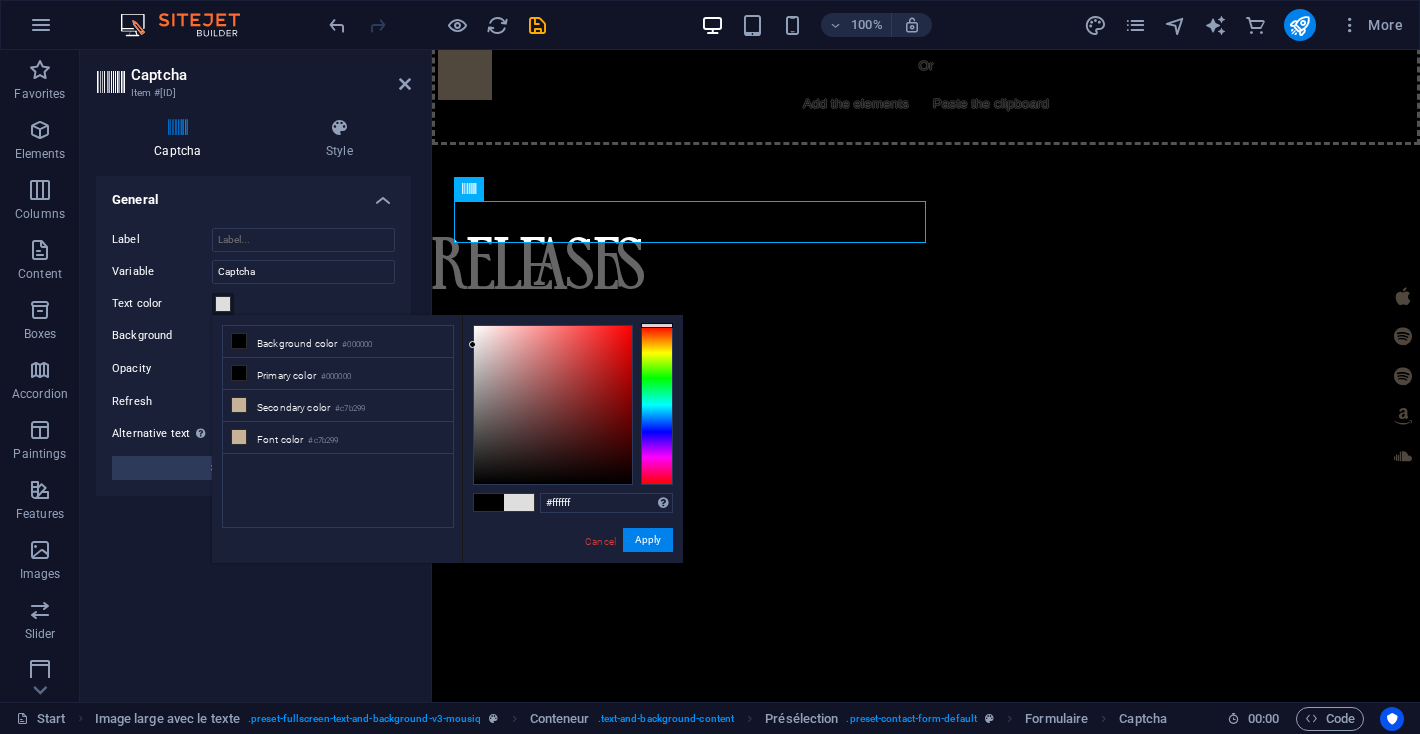 type on "#fffdfd" 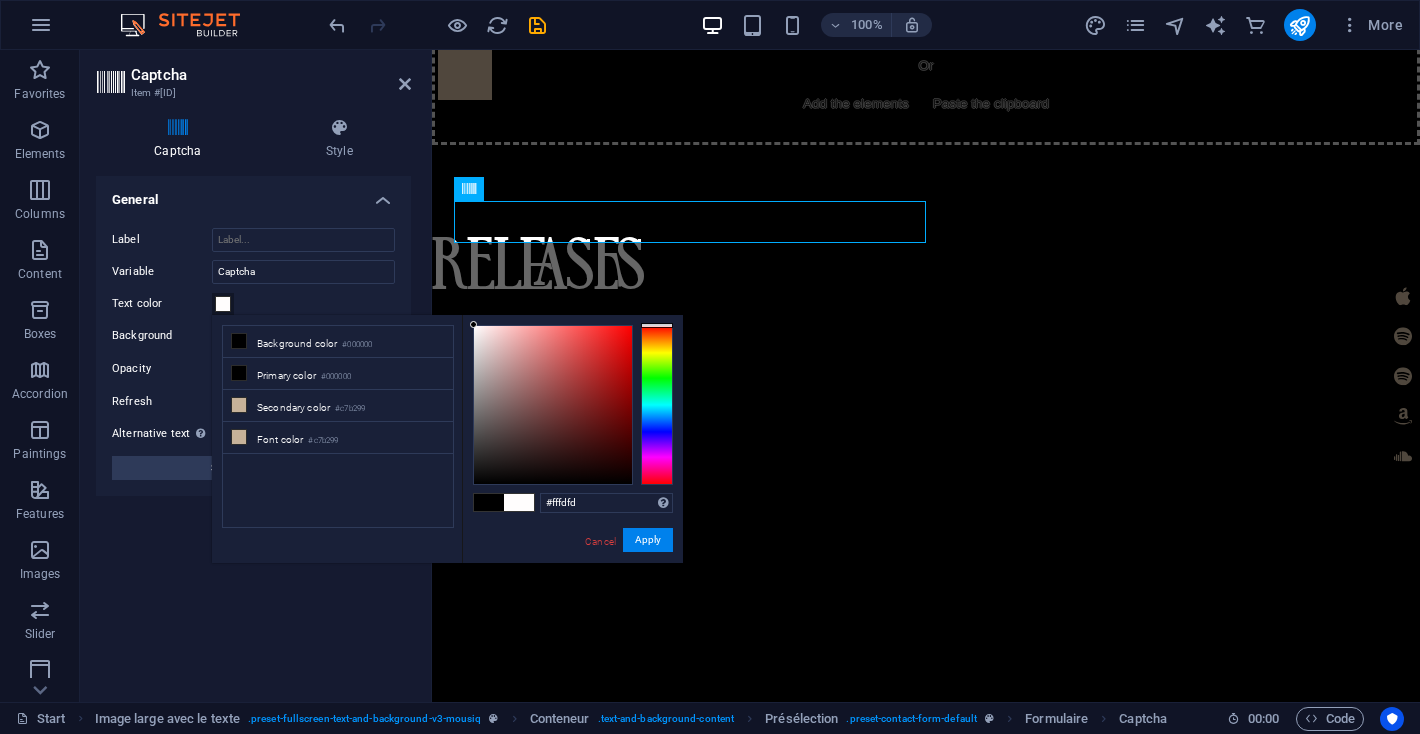 drag, startPoint x: 471, startPoint y: 478, endPoint x: 474, endPoint y: 309, distance: 169.02663 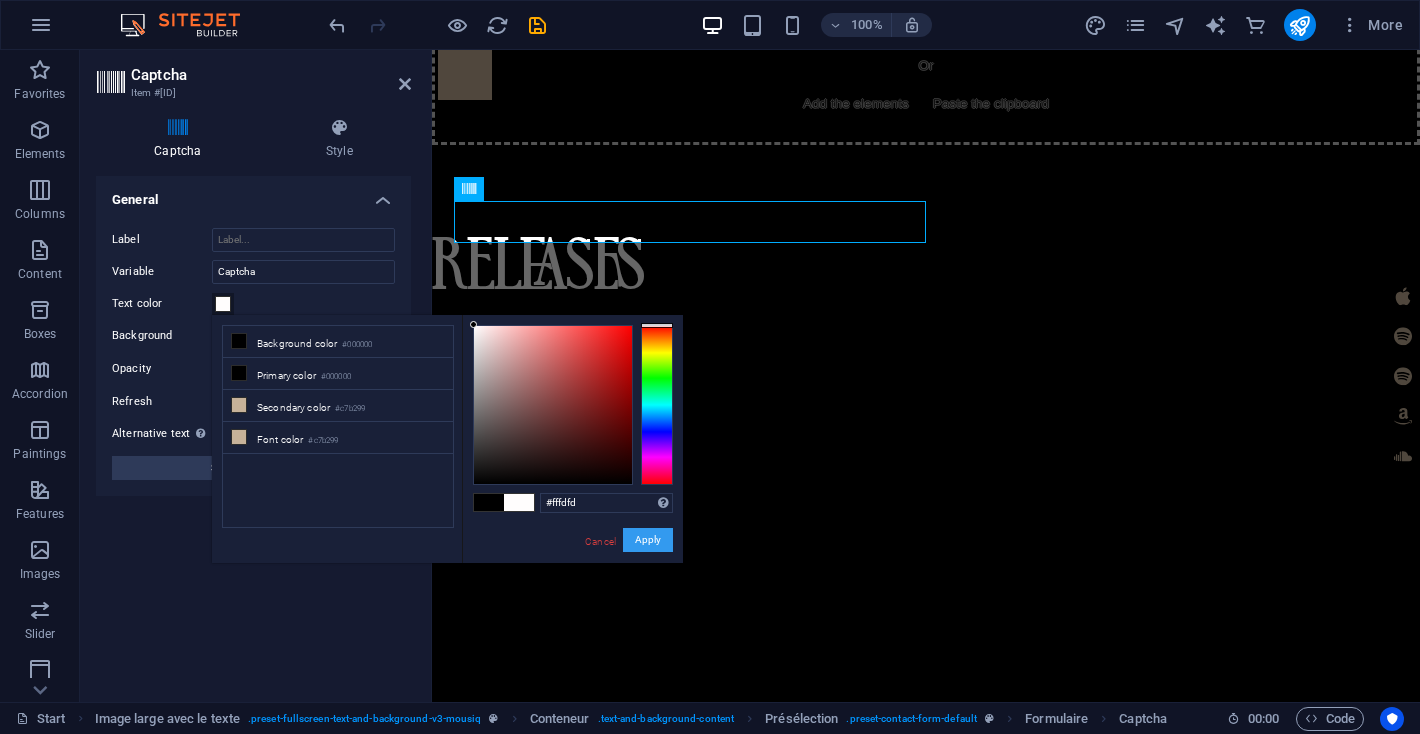 click on "Apply" at bounding box center [648, 539] 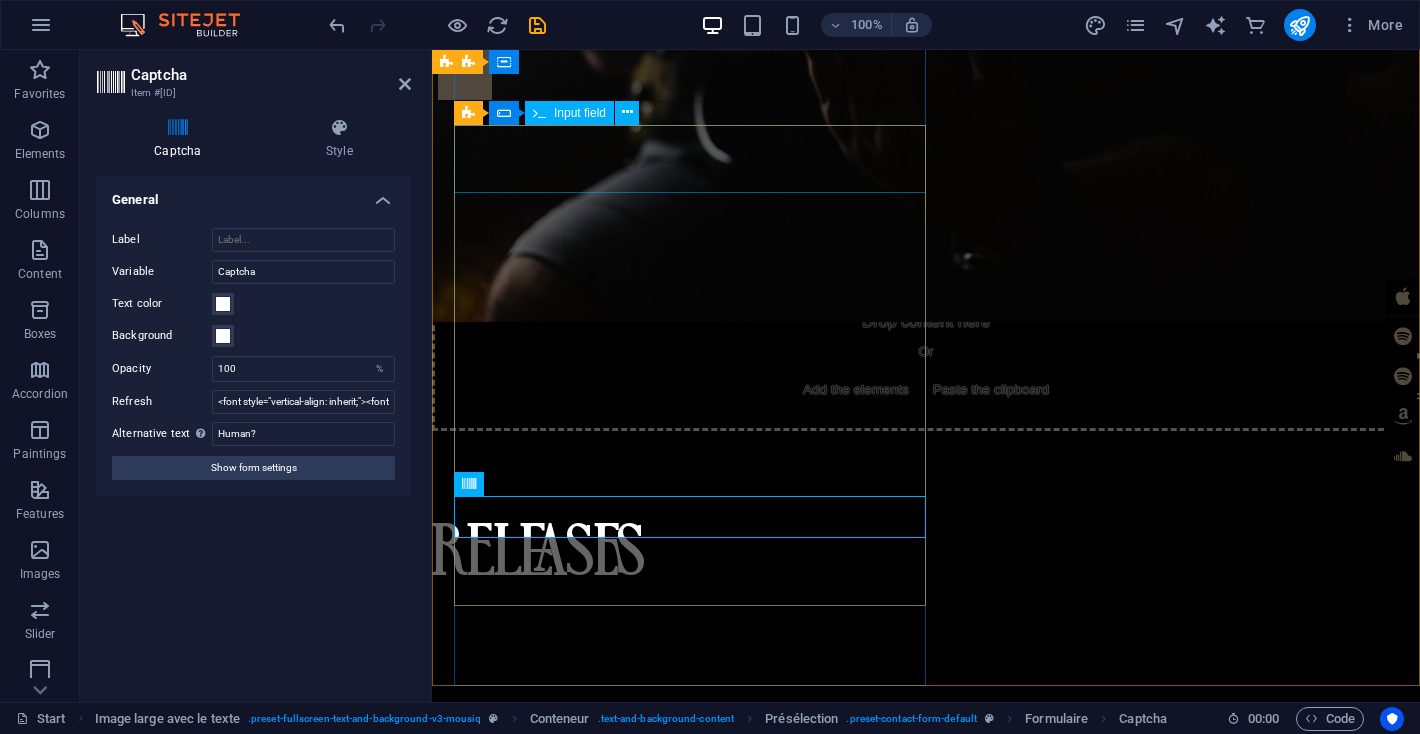 scroll, scrollTop: 4484, scrollLeft: 0, axis: vertical 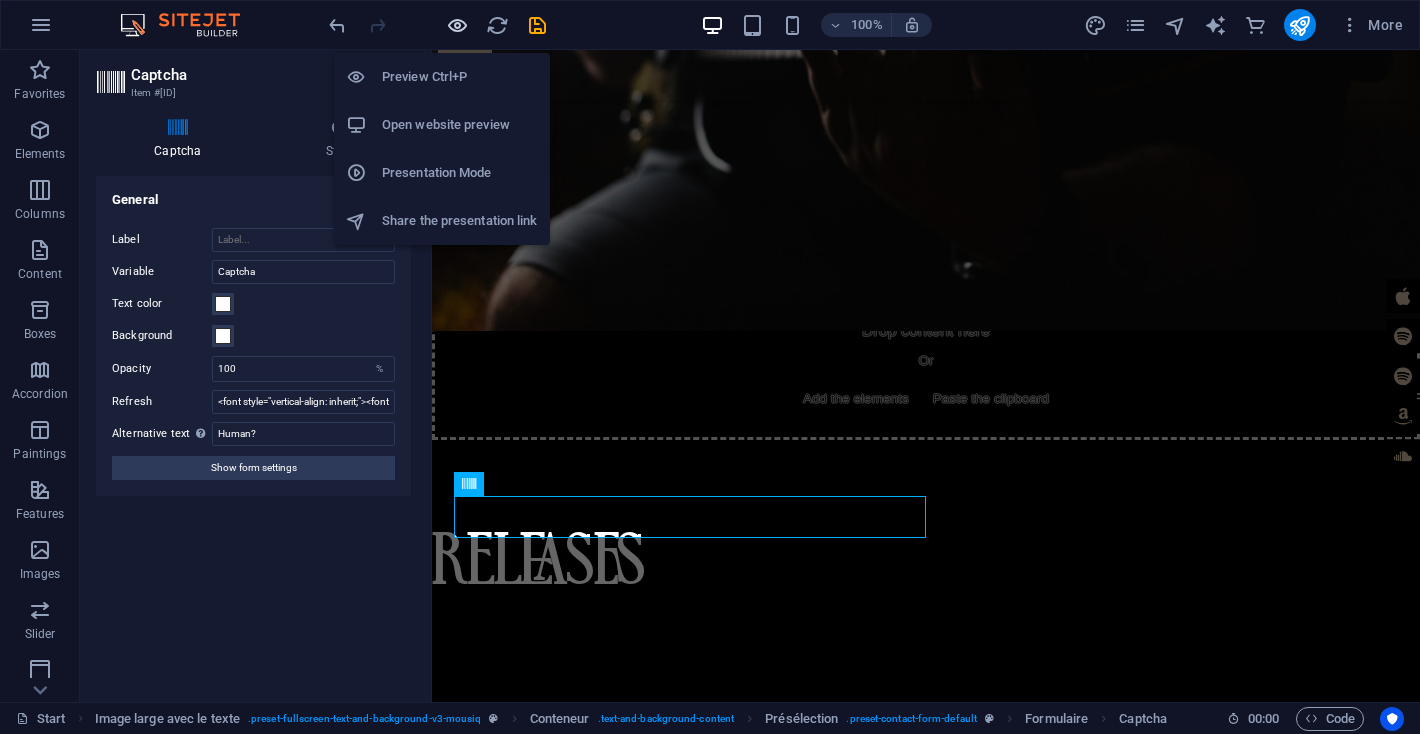 click at bounding box center (457, 25) 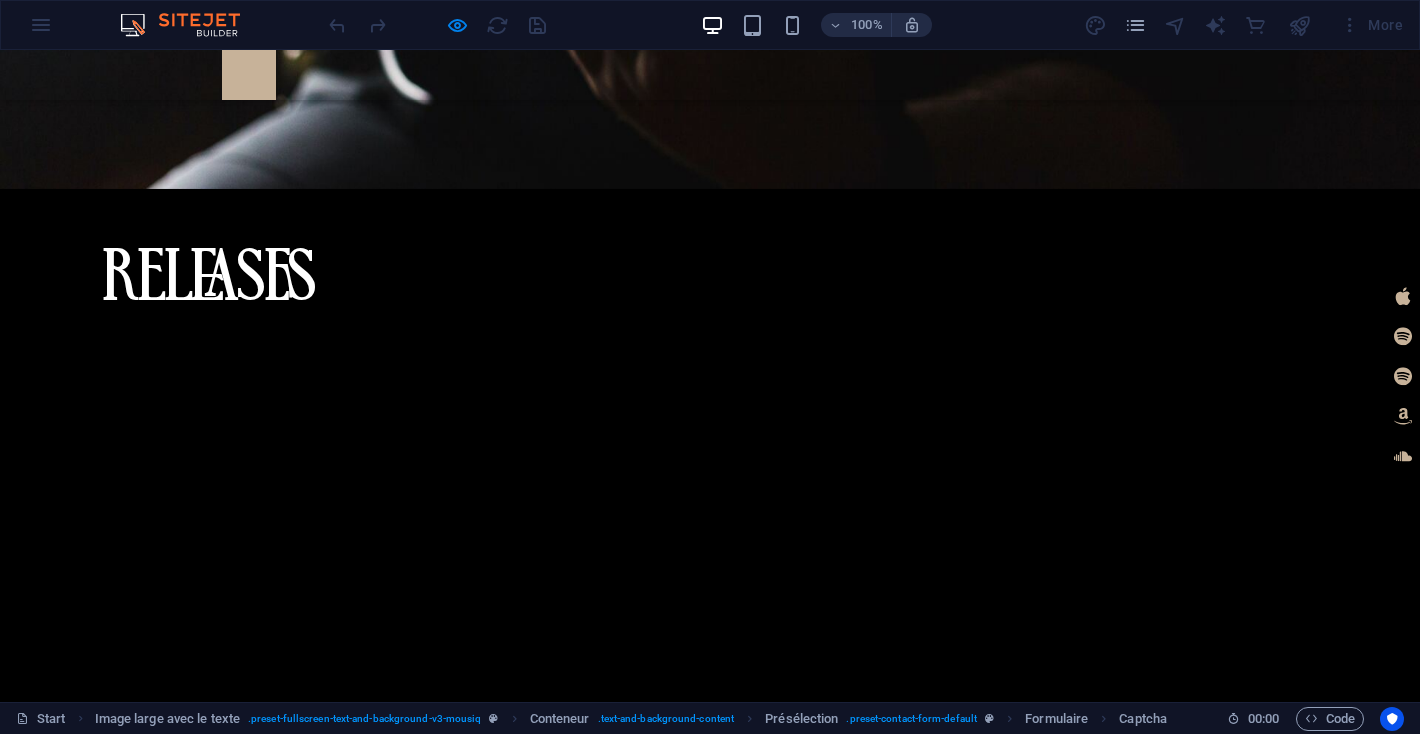 drag, startPoint x: 473, startPoint y: 510, endPoint x: 387, endPoint y: 508, distance: 86.023254 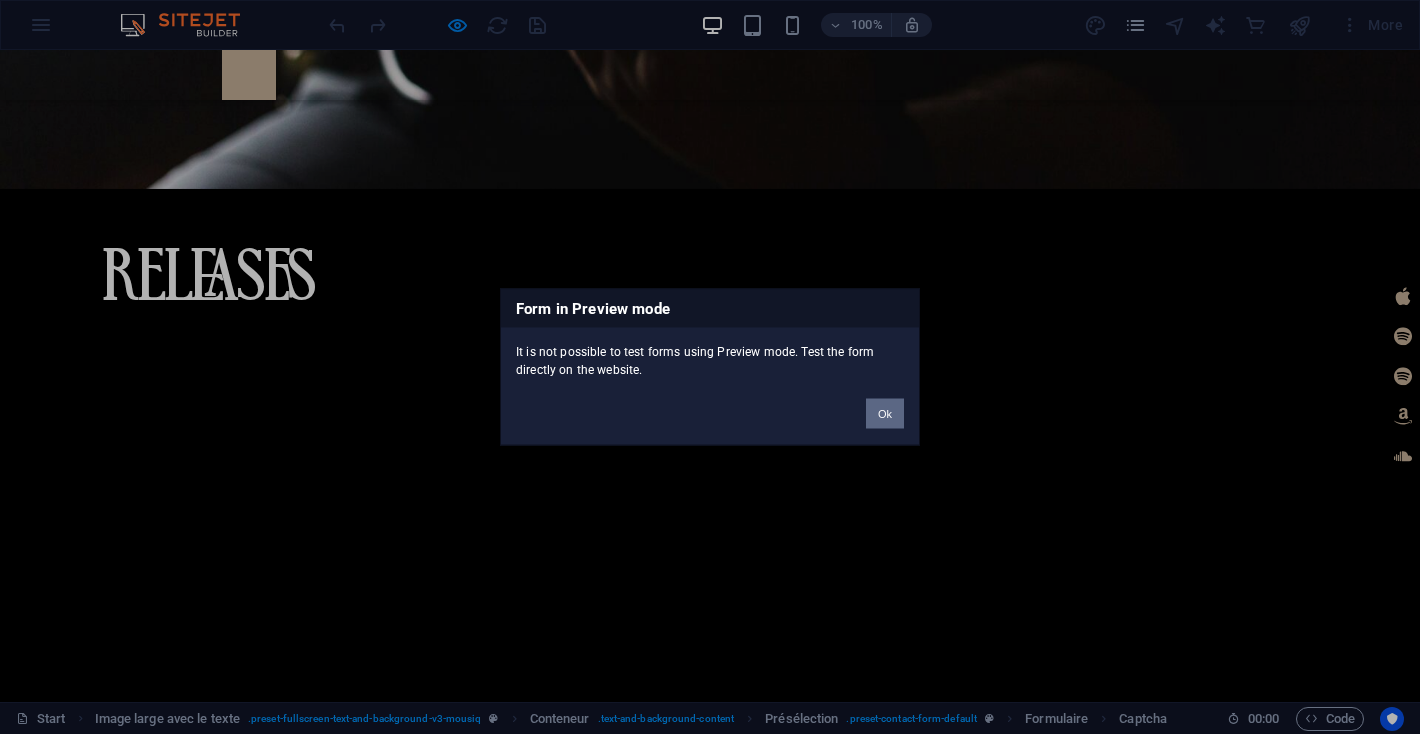click on "Ok" at bounding box center [885, 414] 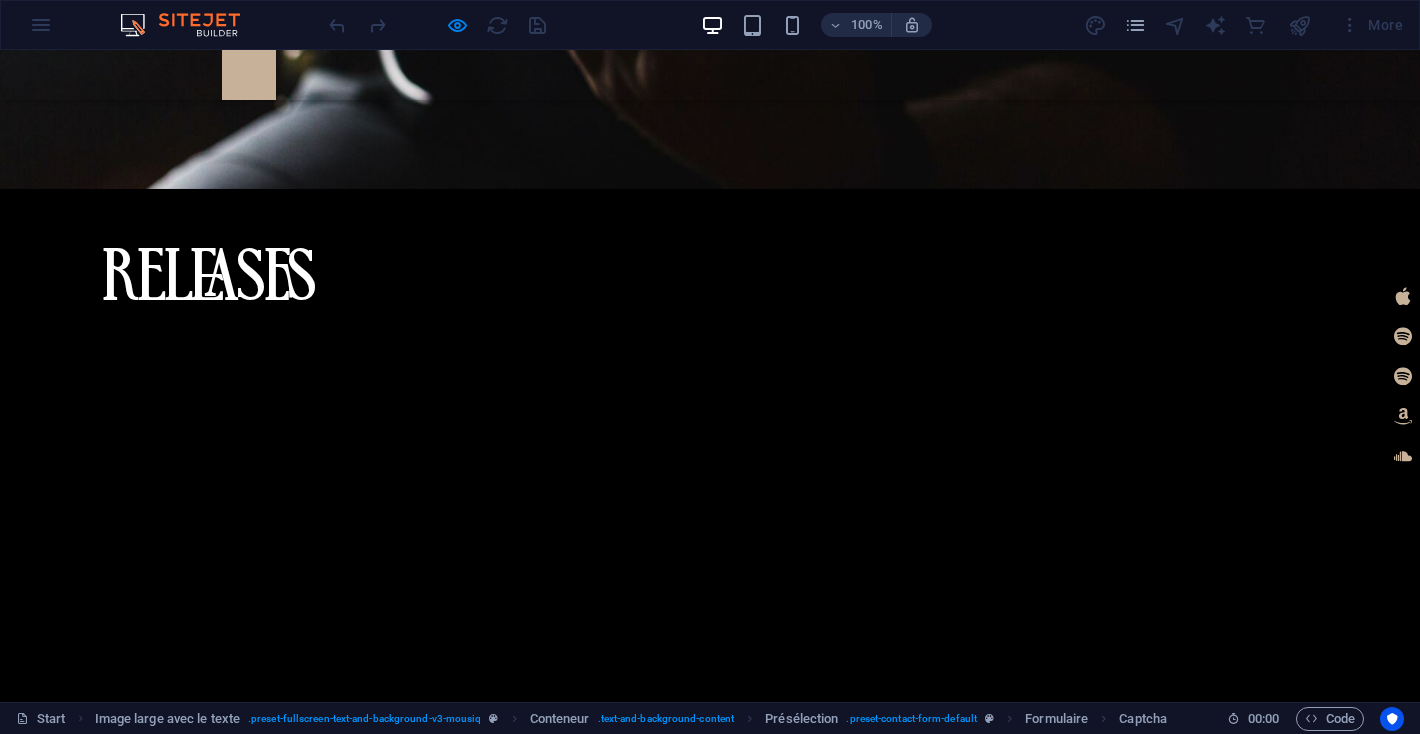 click at bounding box center (437, 25) 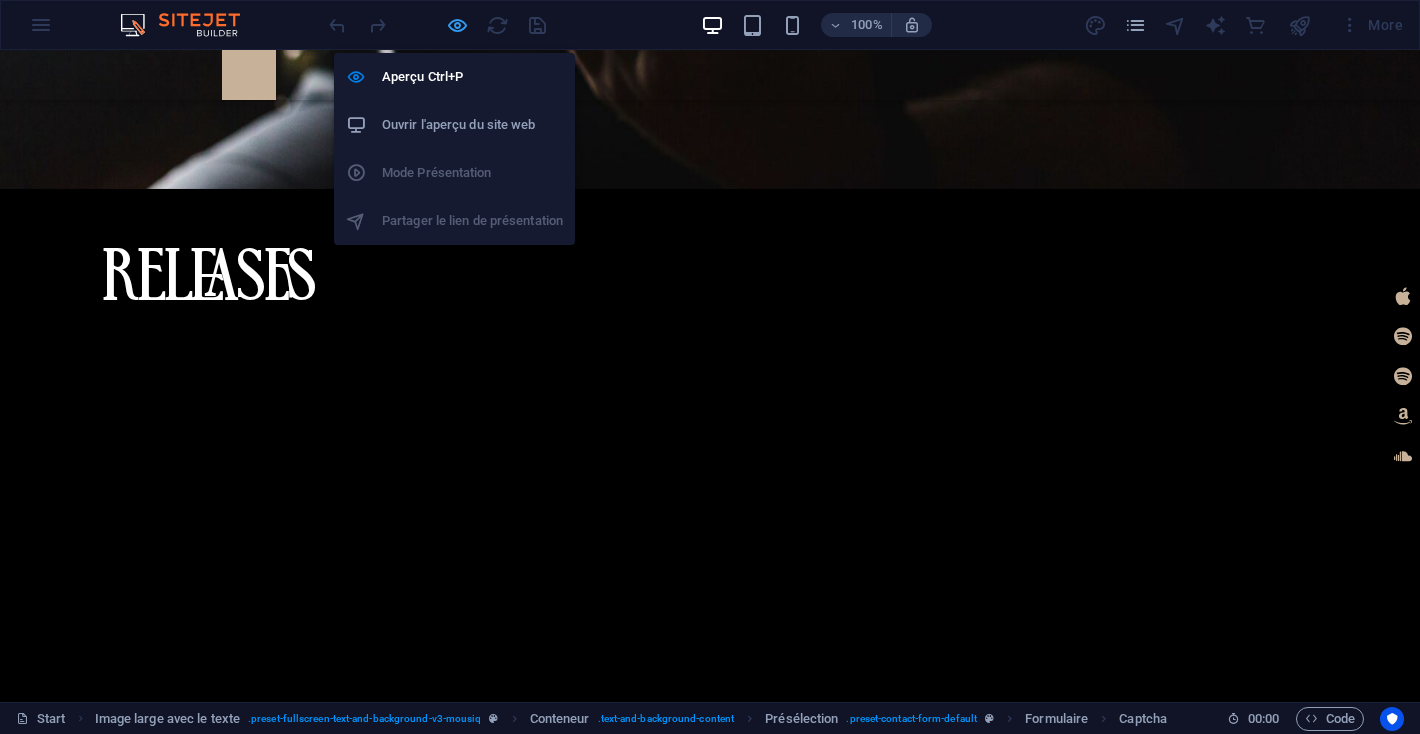 click at bounding box center (457, 25) 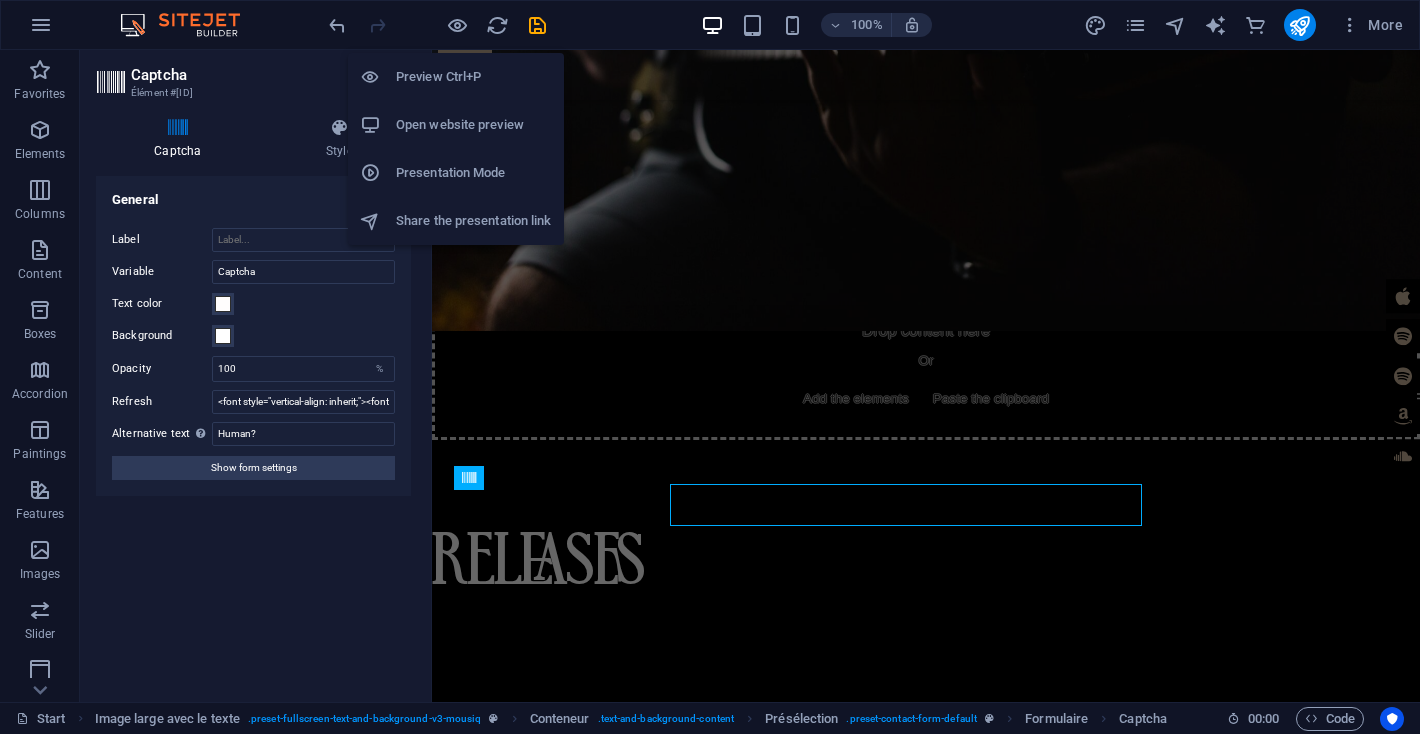 scroll, scrollTop: 4490, scrollLeft: 0, axis: vertical 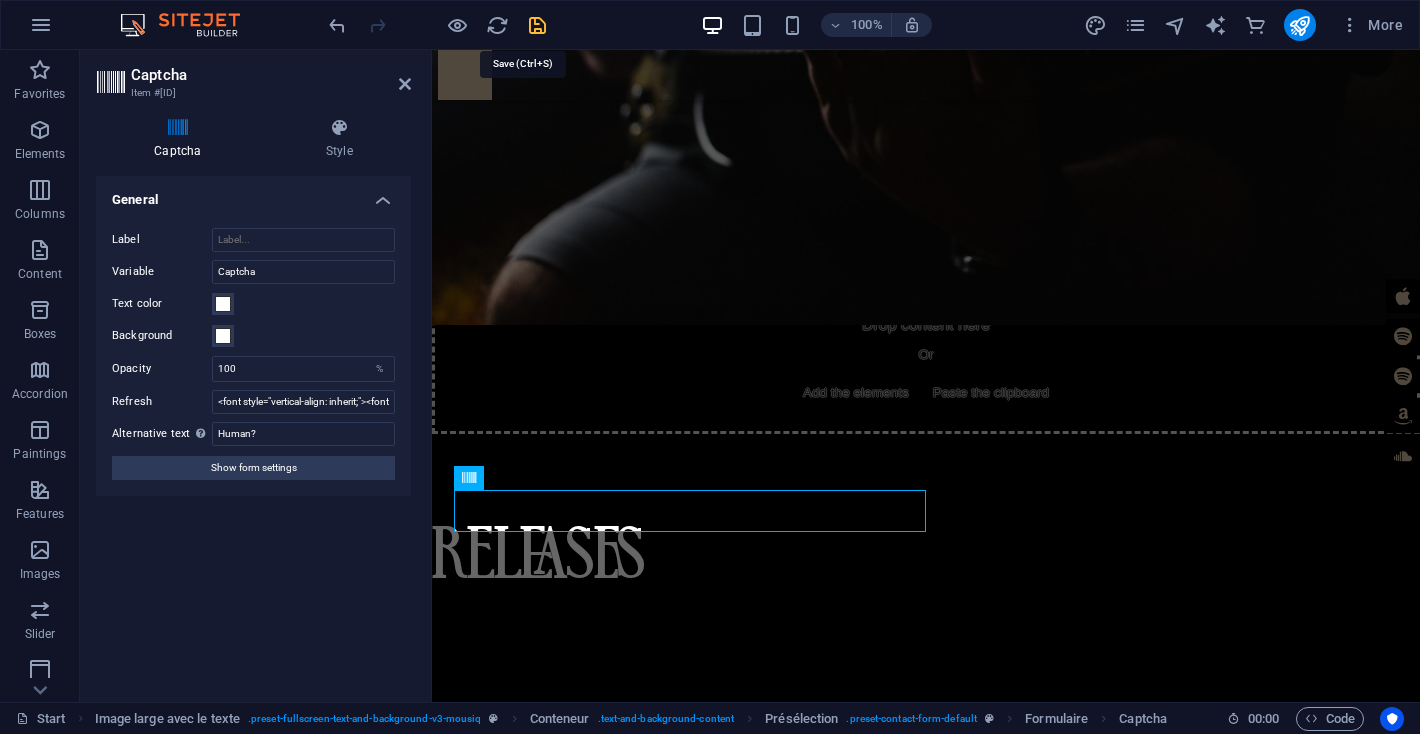 click at bounding box center (537, 25) 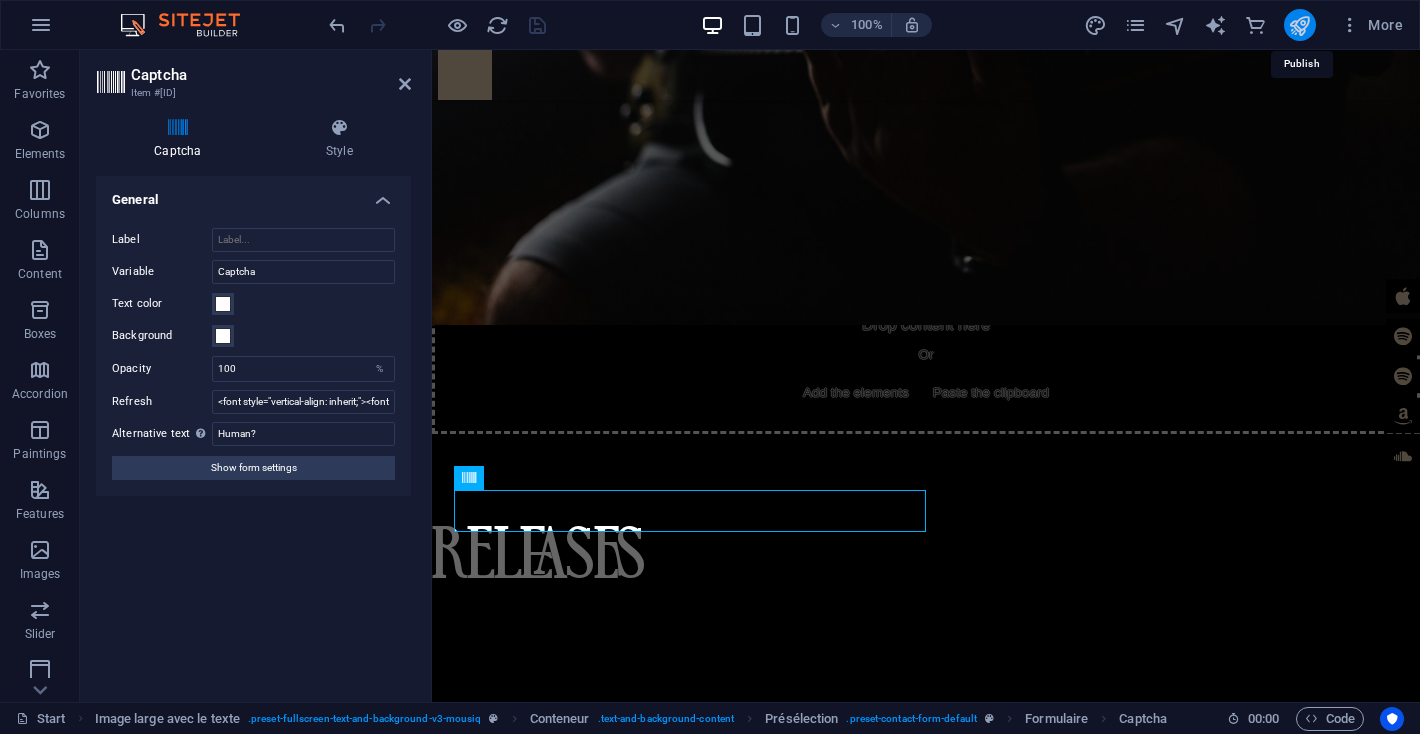 click at bounding box center (1299, 25) 